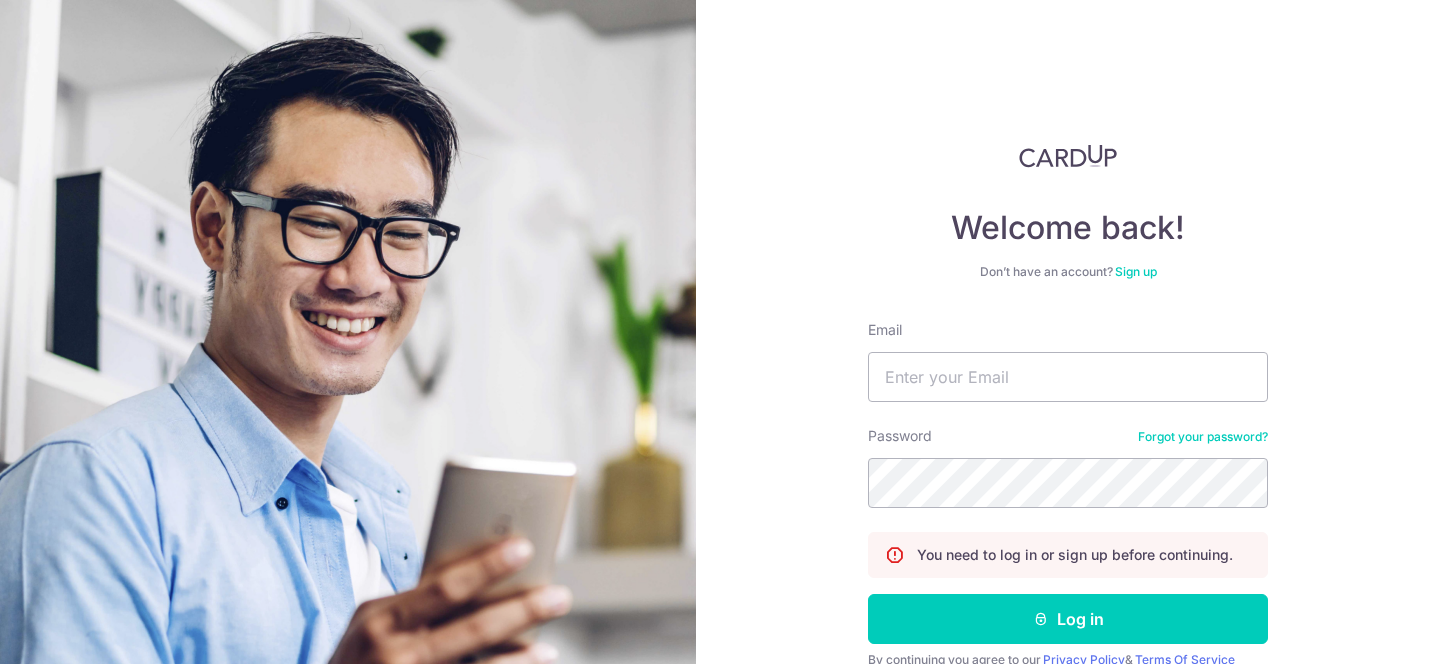 scroll, scrollTop: 0, scrollLeft: 0, axis: both 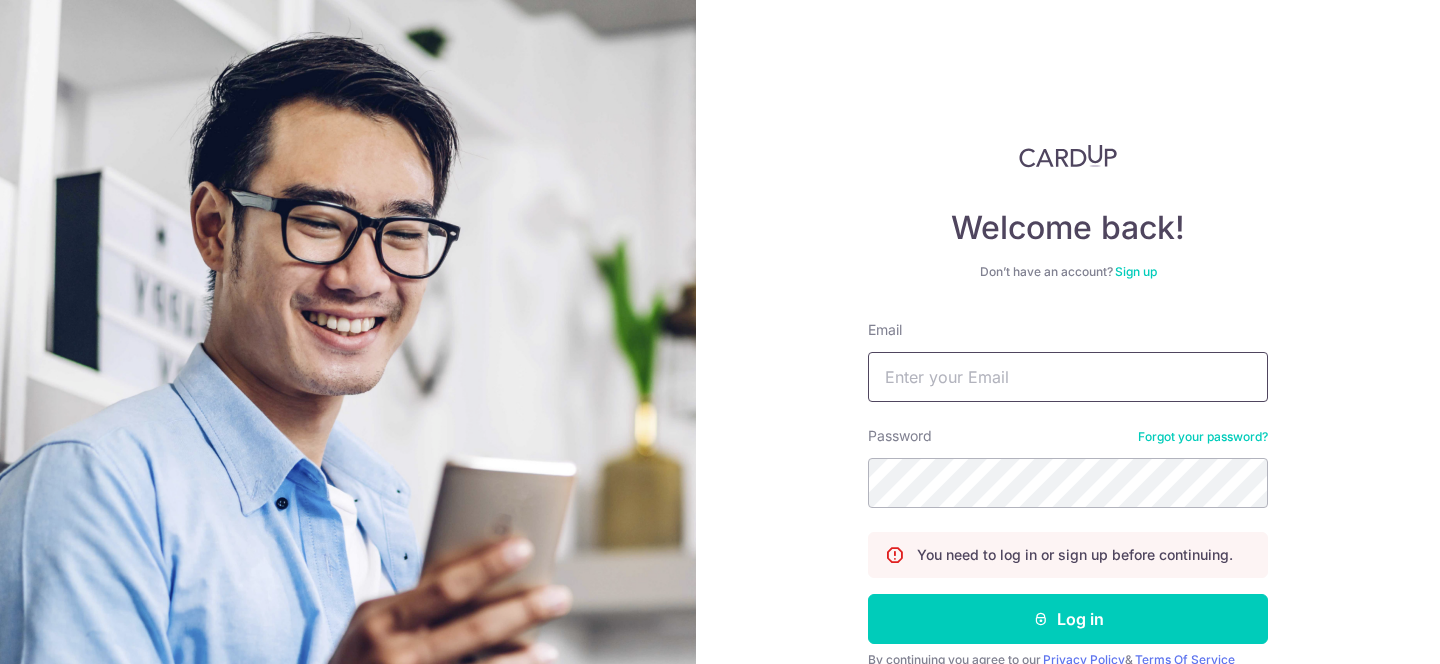 type on "aarondbnair@gmail.com" 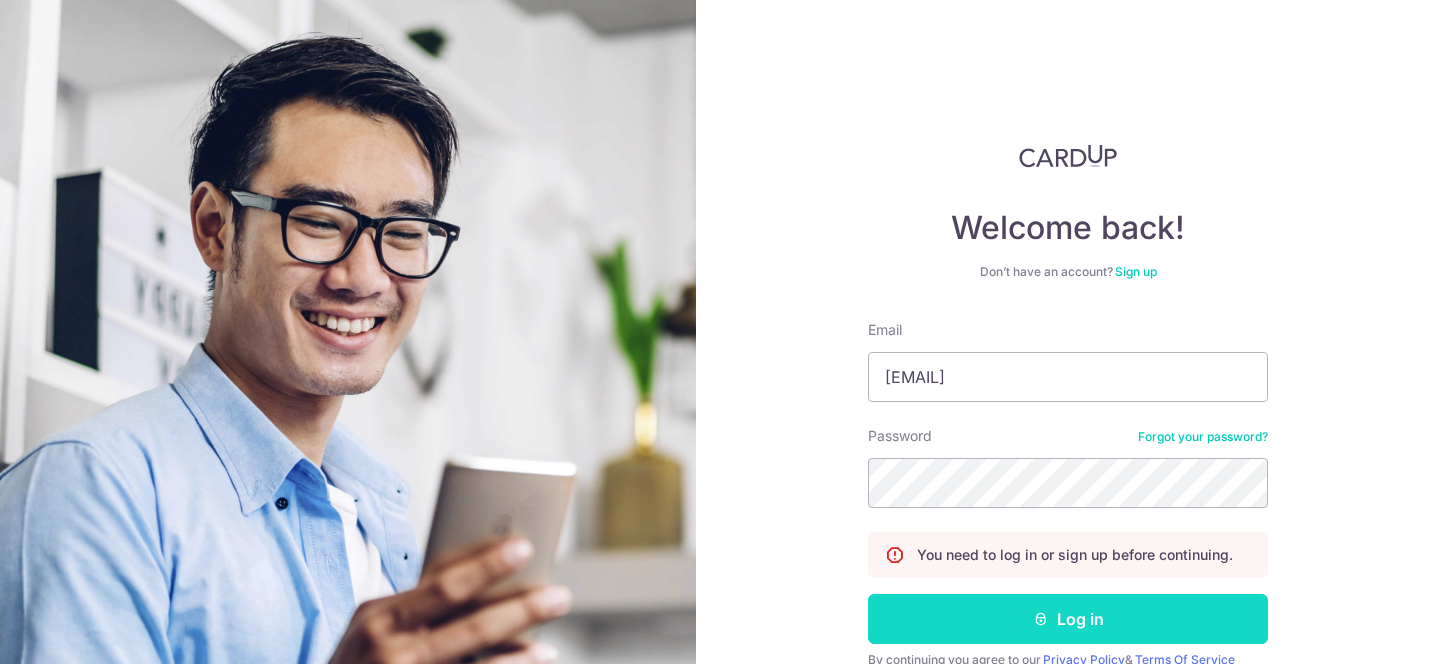 click on "Log in" at bounding box center [1068, 619] 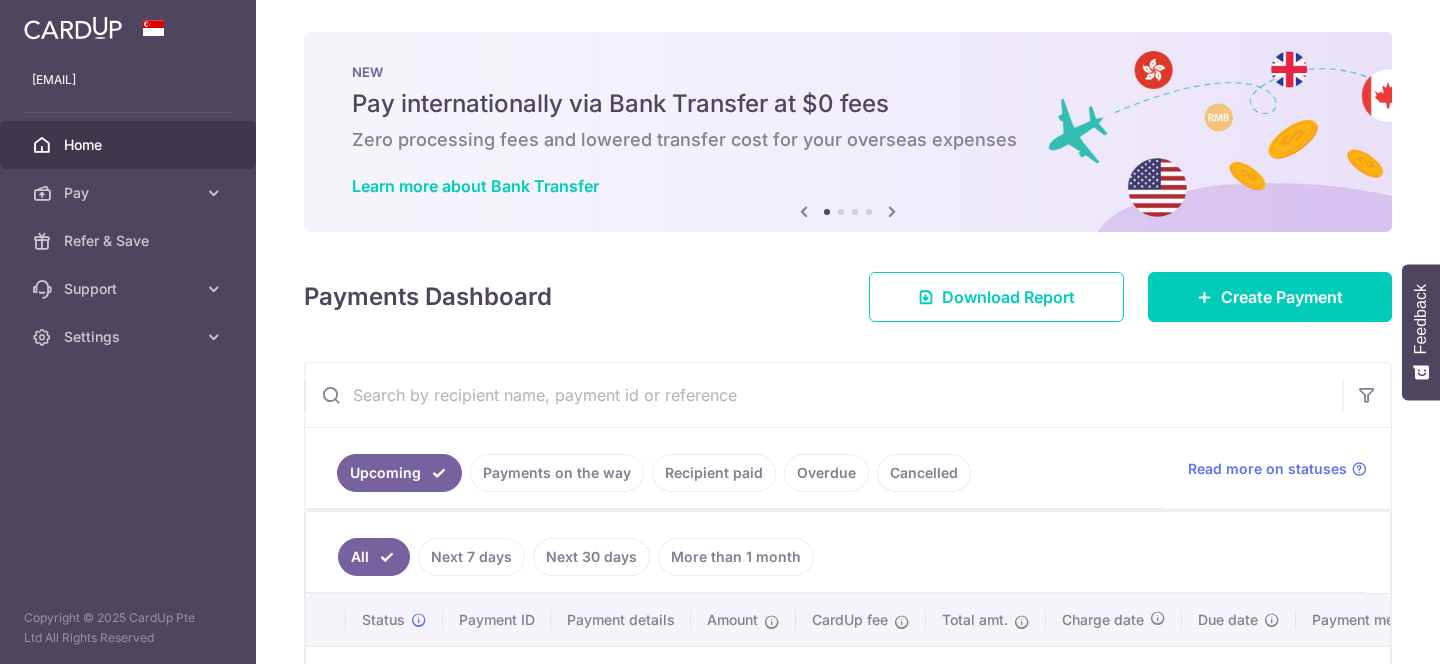 scroll, scrollTop: 0, scrollLeft: 0, axis: both 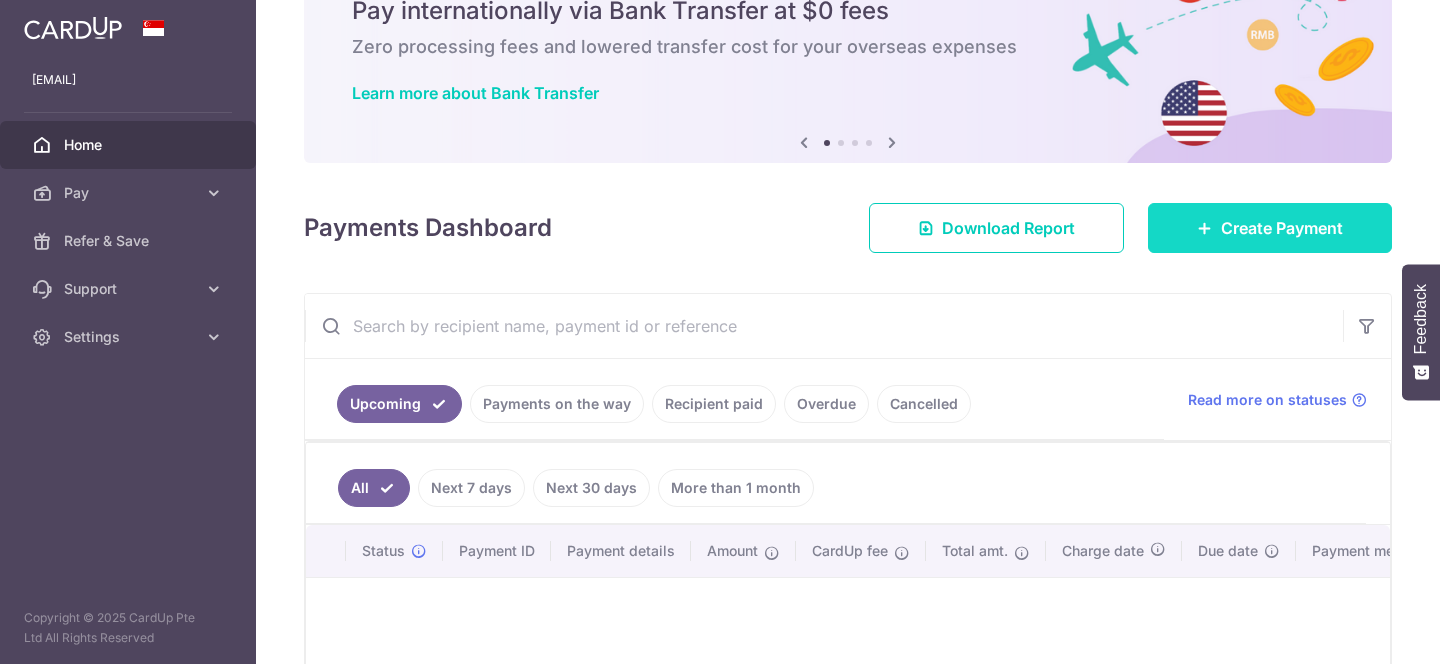 click on "Create Payment" at bounding box center [1282, 228] 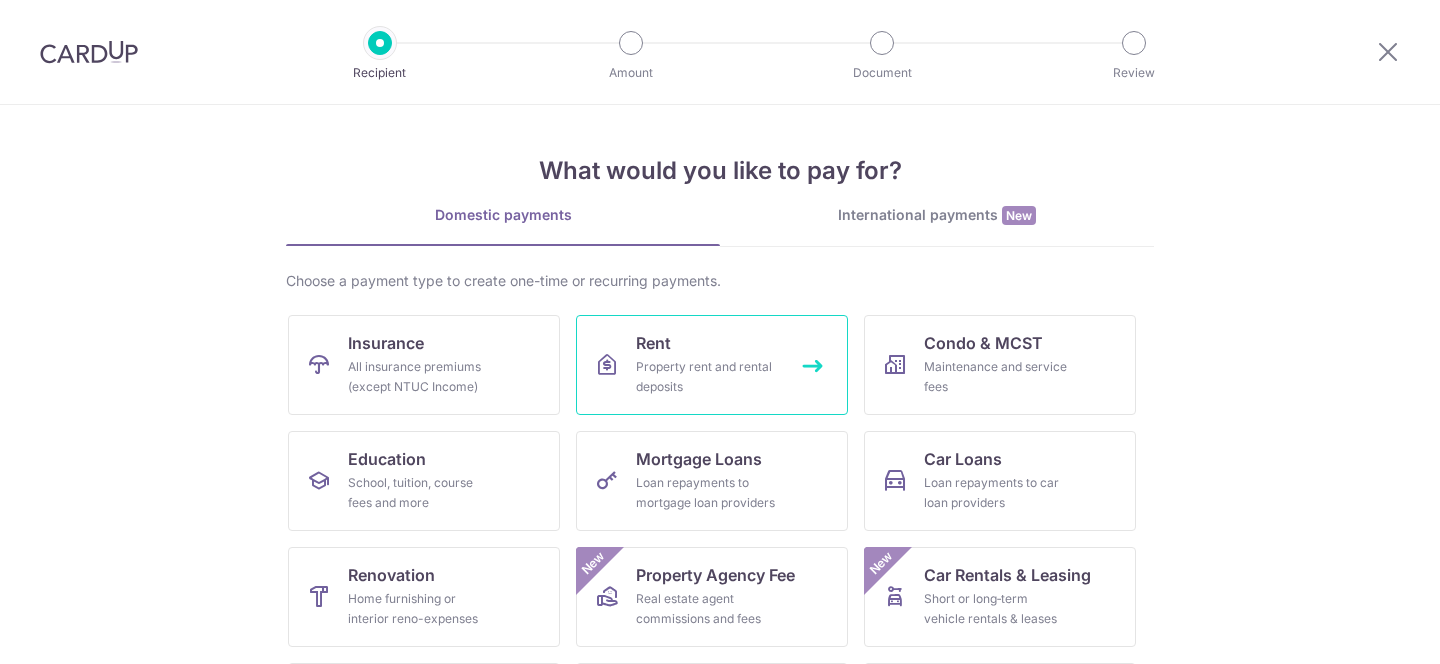 scroll, scrollTop: 0, scrollLeft: 0, axis: both 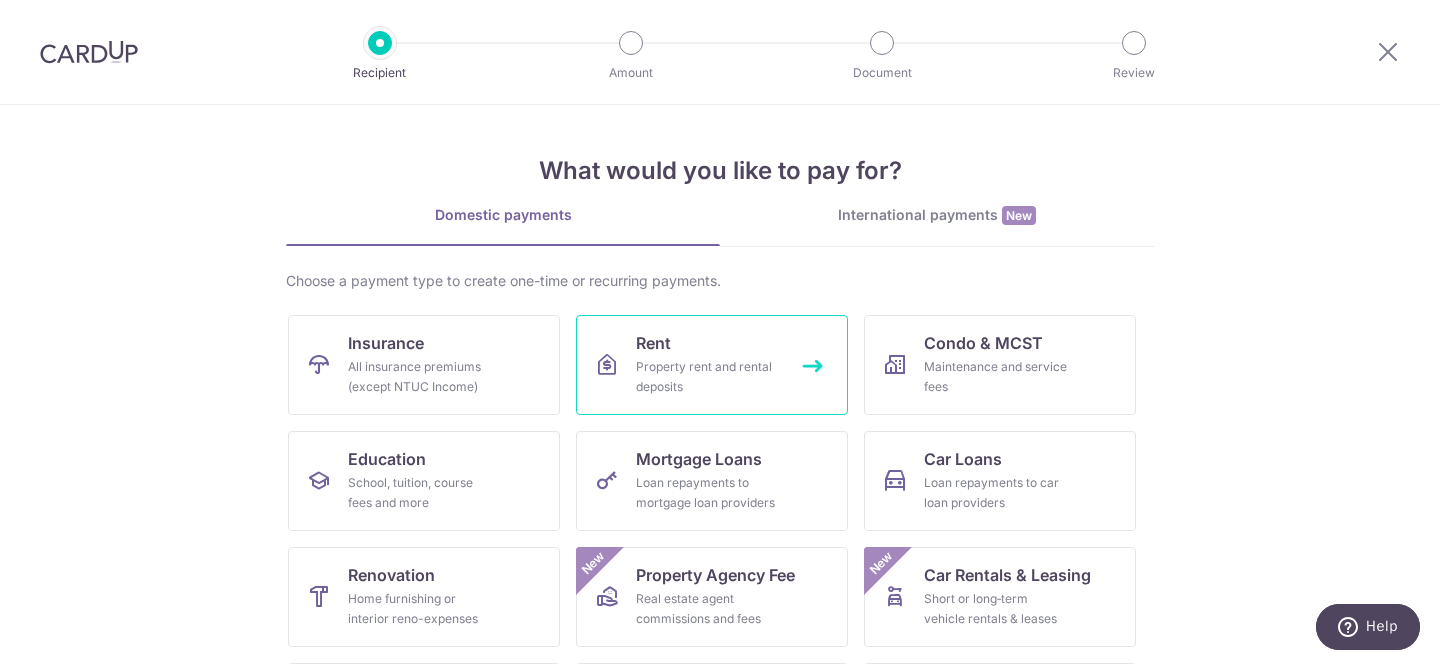 click on "Rent Property rent and rental deposits" at bounding box center [712, 365] 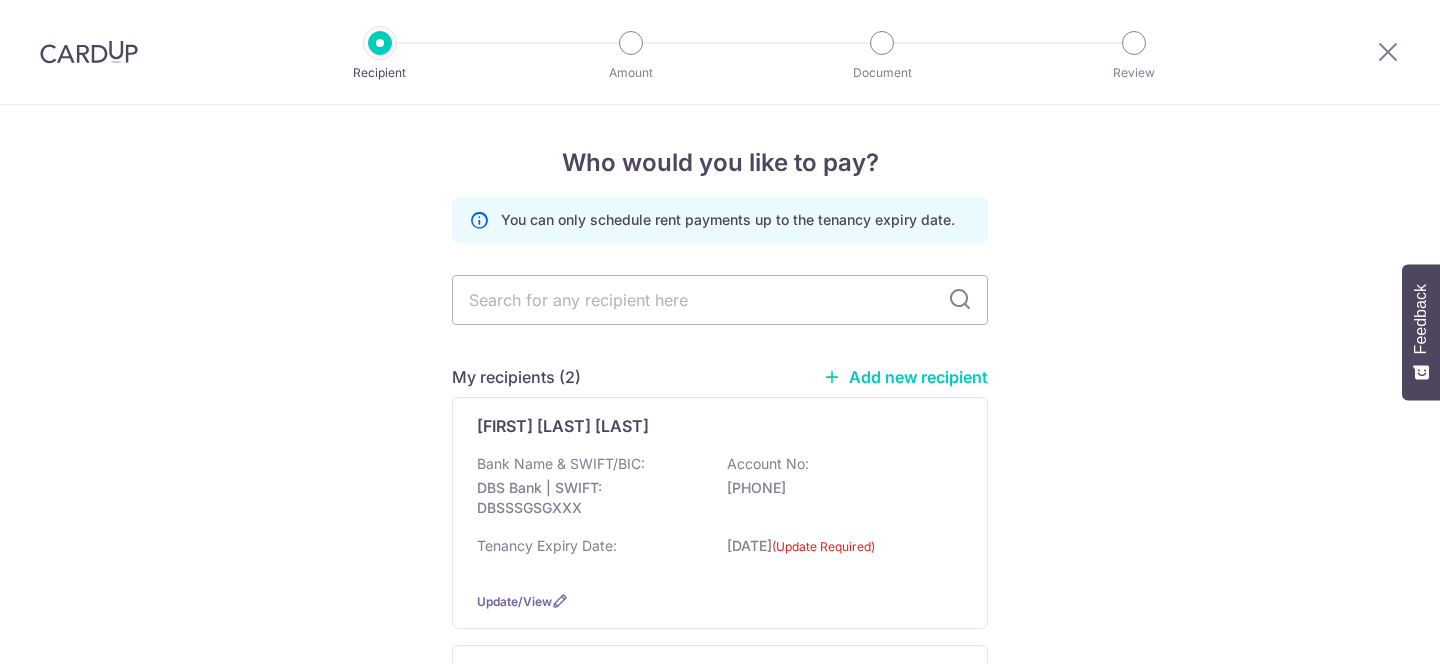 scroll, scrollTop: 0, scrollLeft: 0, axis: both 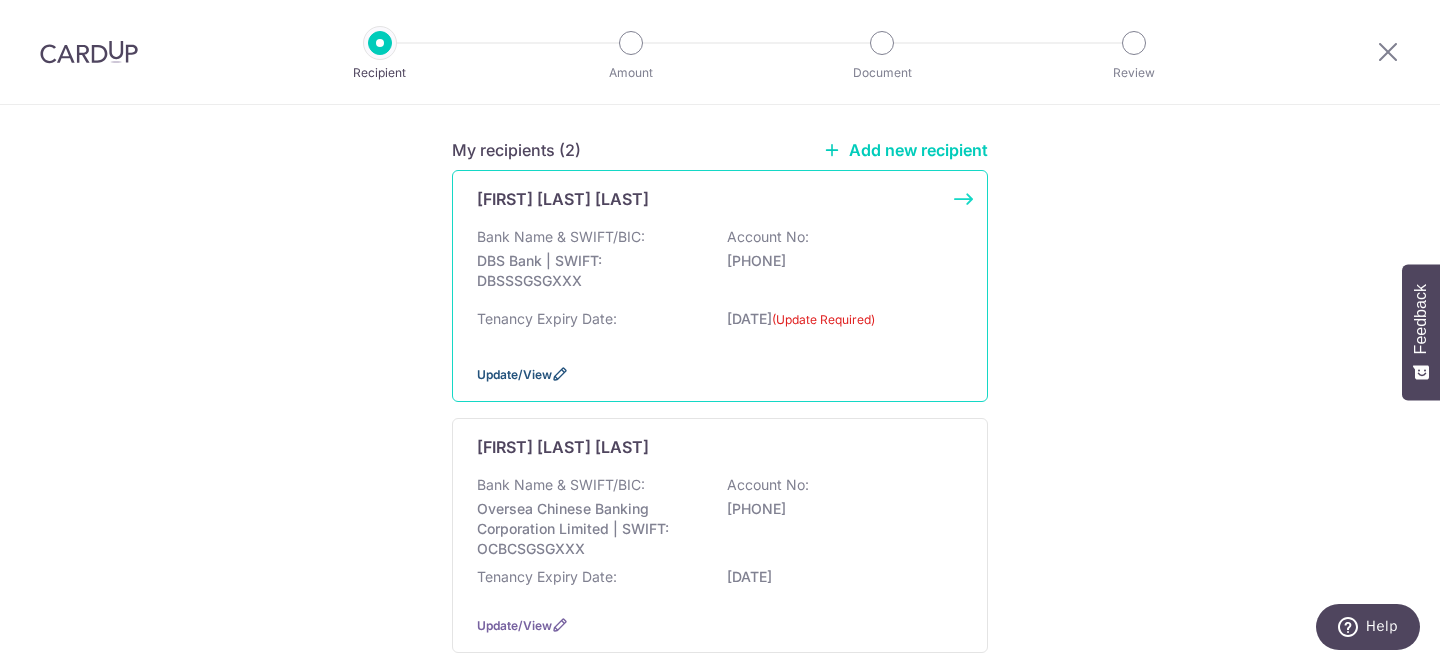 click on "Update/View" at bounding box center [514, 374] 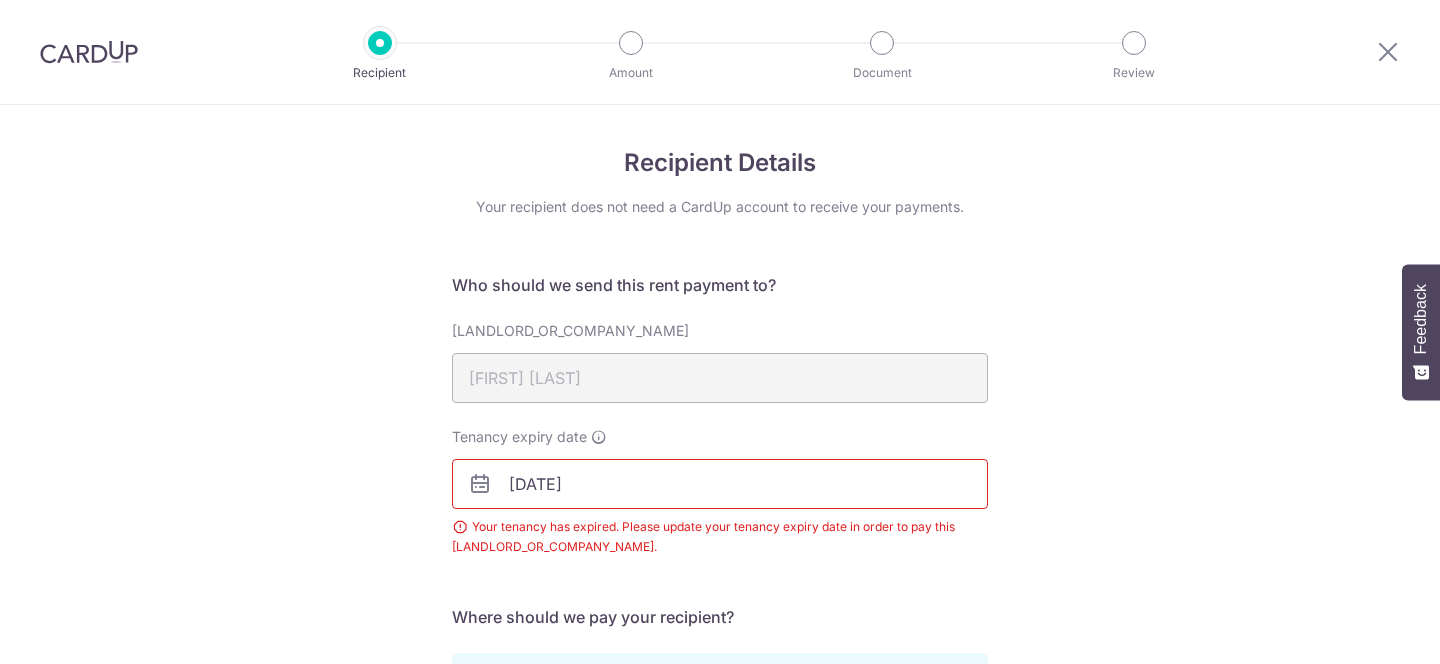 scroll, scrollTop: 0, scrollLeft: 0, axis: both 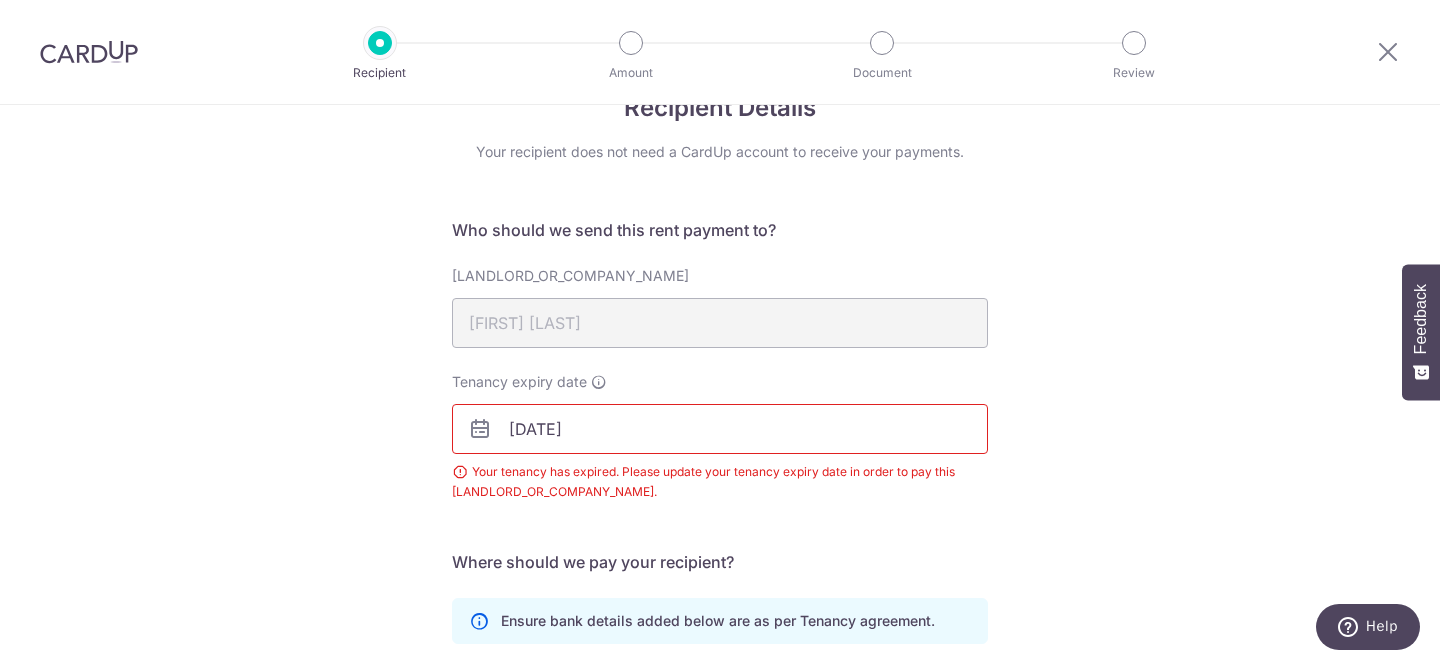 click on "31/07/2025" at bounding box center [720, 429] 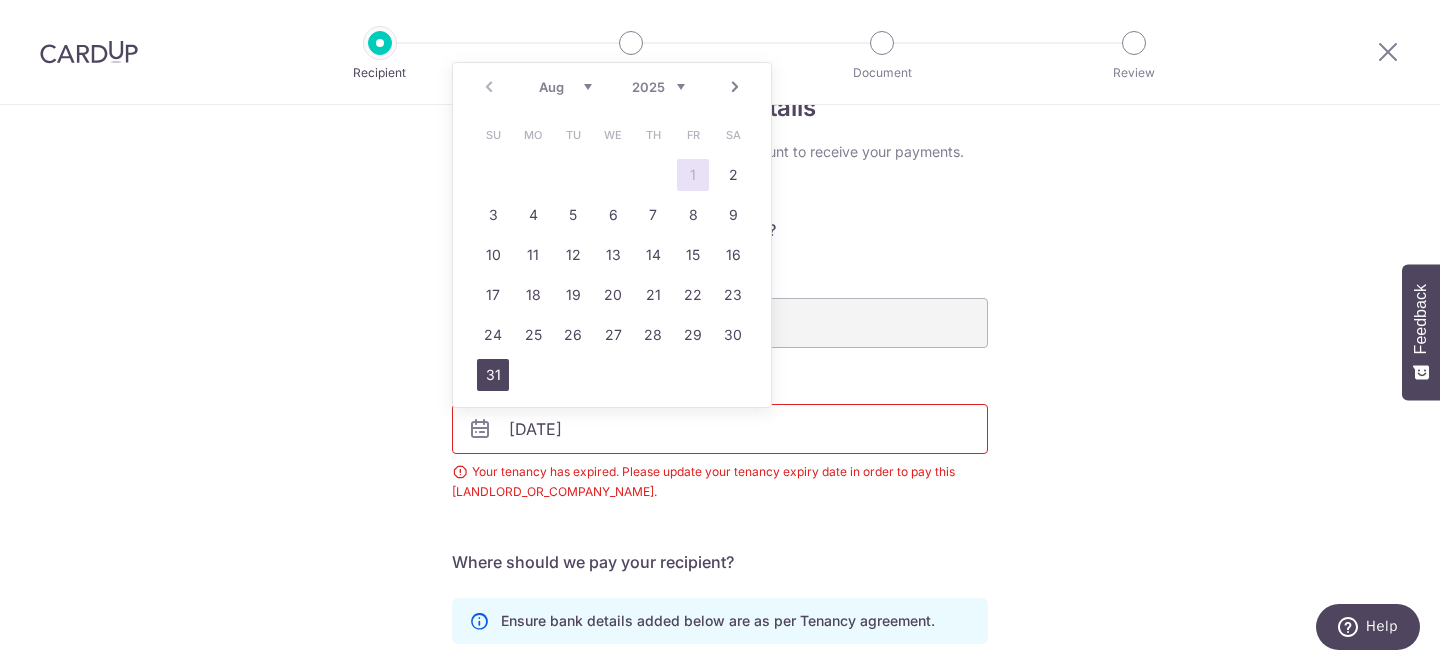 click on "31" at bounding box center [493, 375] 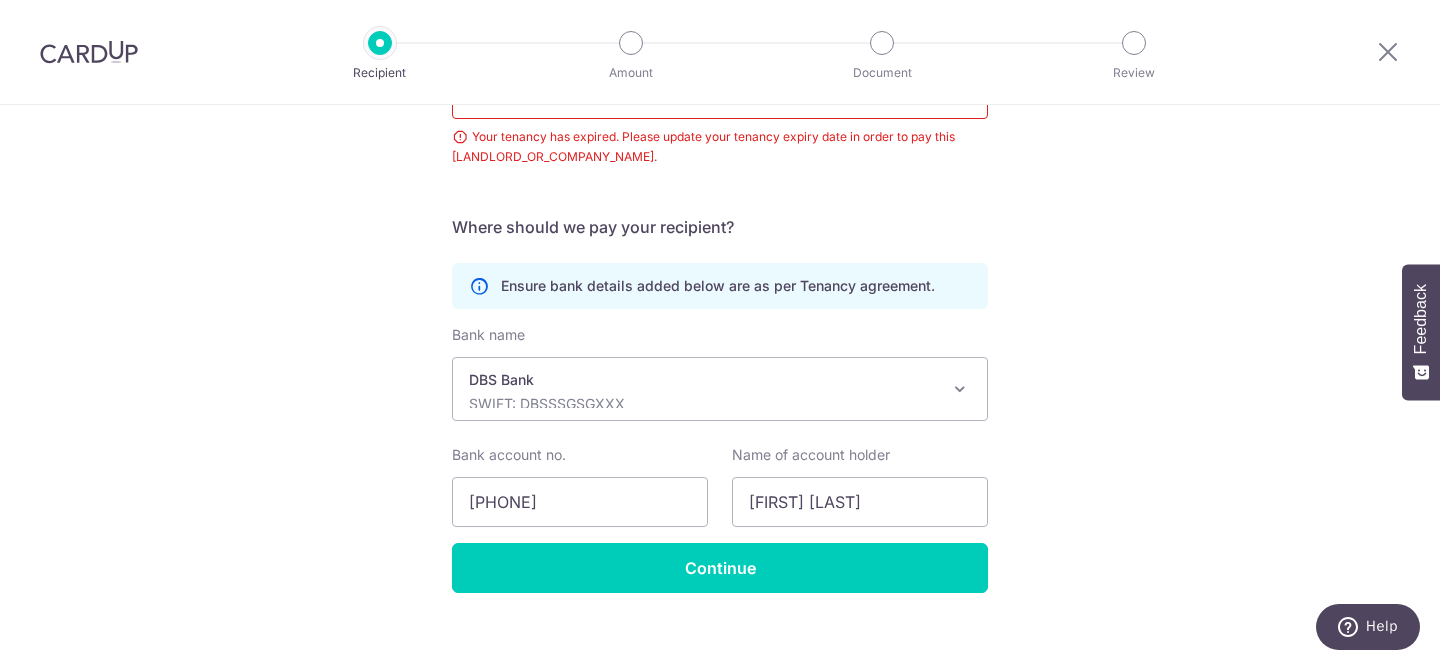 scroll, scrollTop: 413, scrollLeft: 0, axis: vertical 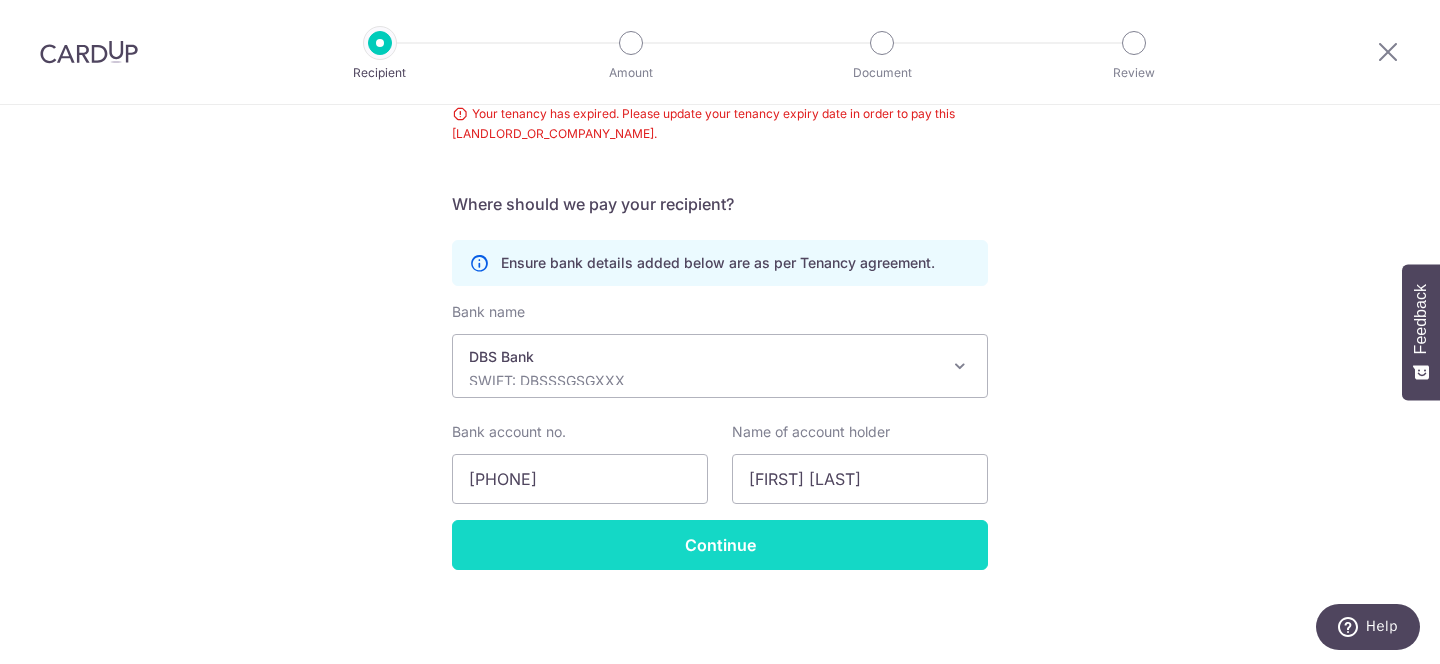 click on "Continue" at bounding box center [720, 545] 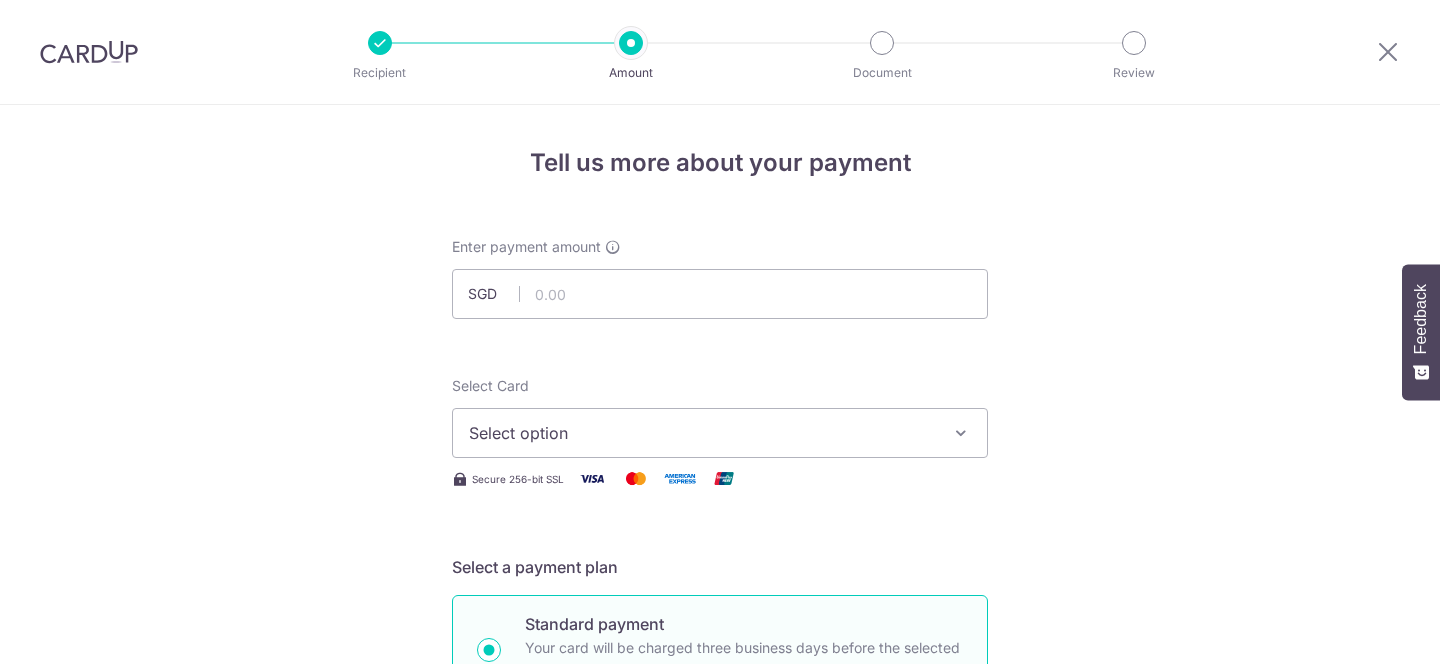 scroll, scrollTop: 0, scrollLeft: 0, axis: both 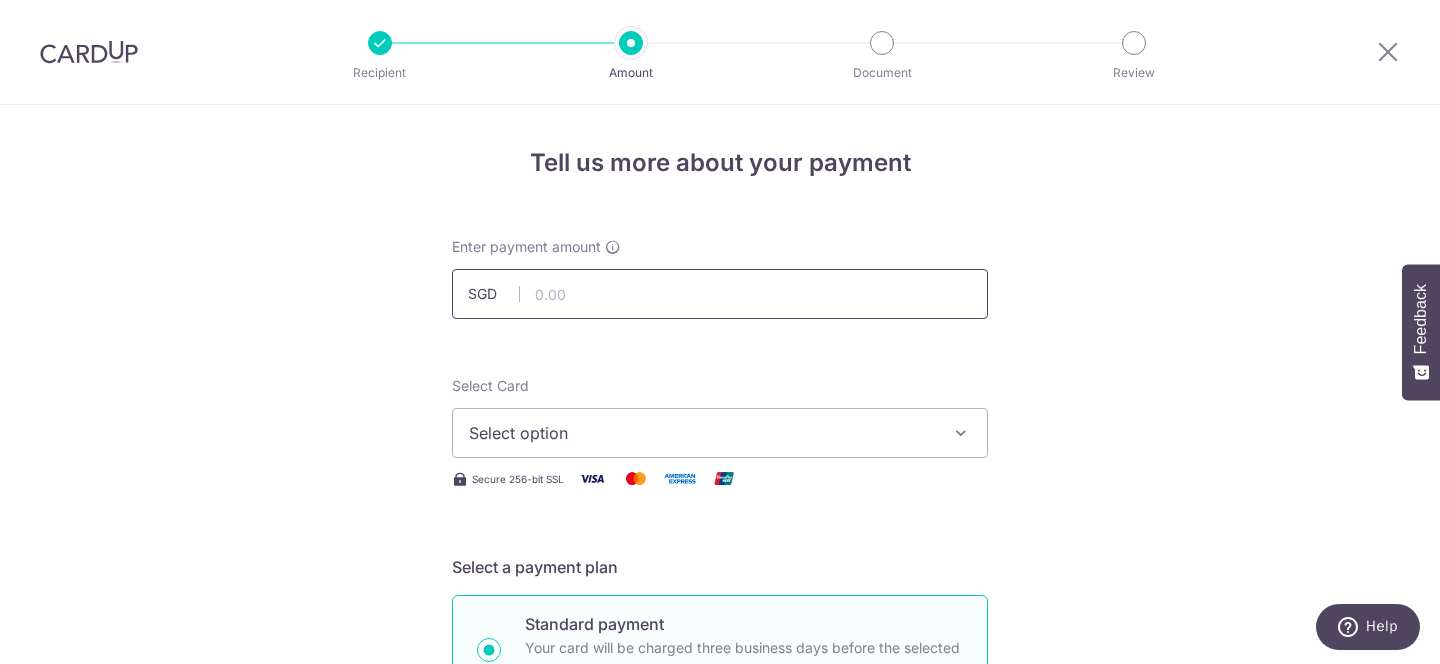 click at bounding box center [720, 294] 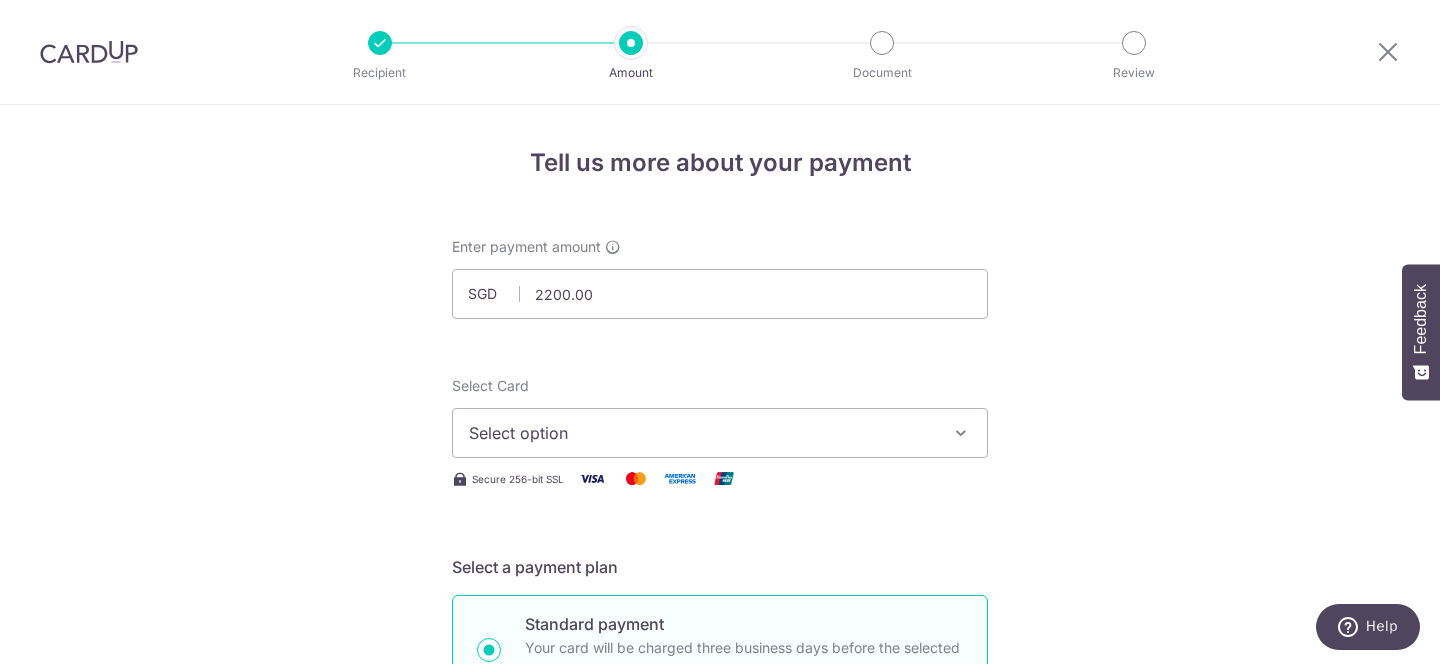click on "Select option" at bounding box center [720, 433] 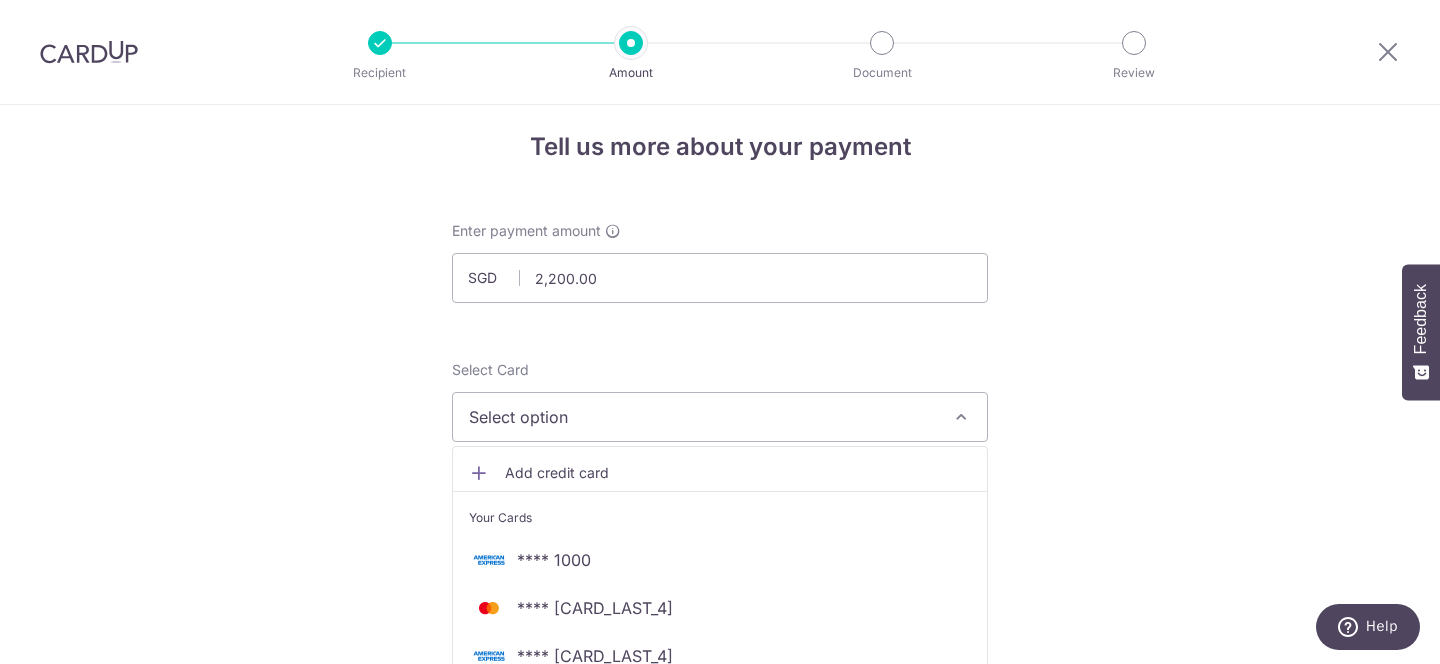 scroll, scrollTop: 211, scrollLeft: 0, axis: vertical 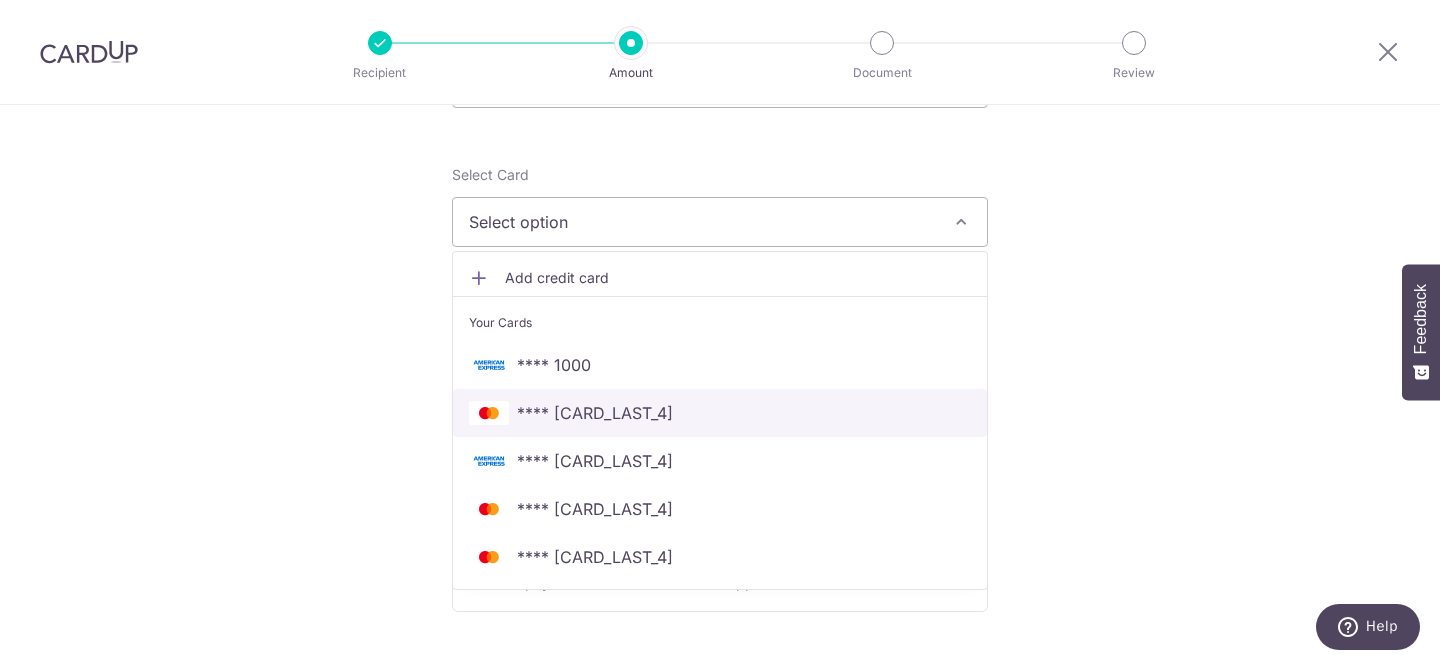 click on "**** 0152" at bounding box center [720, 413] 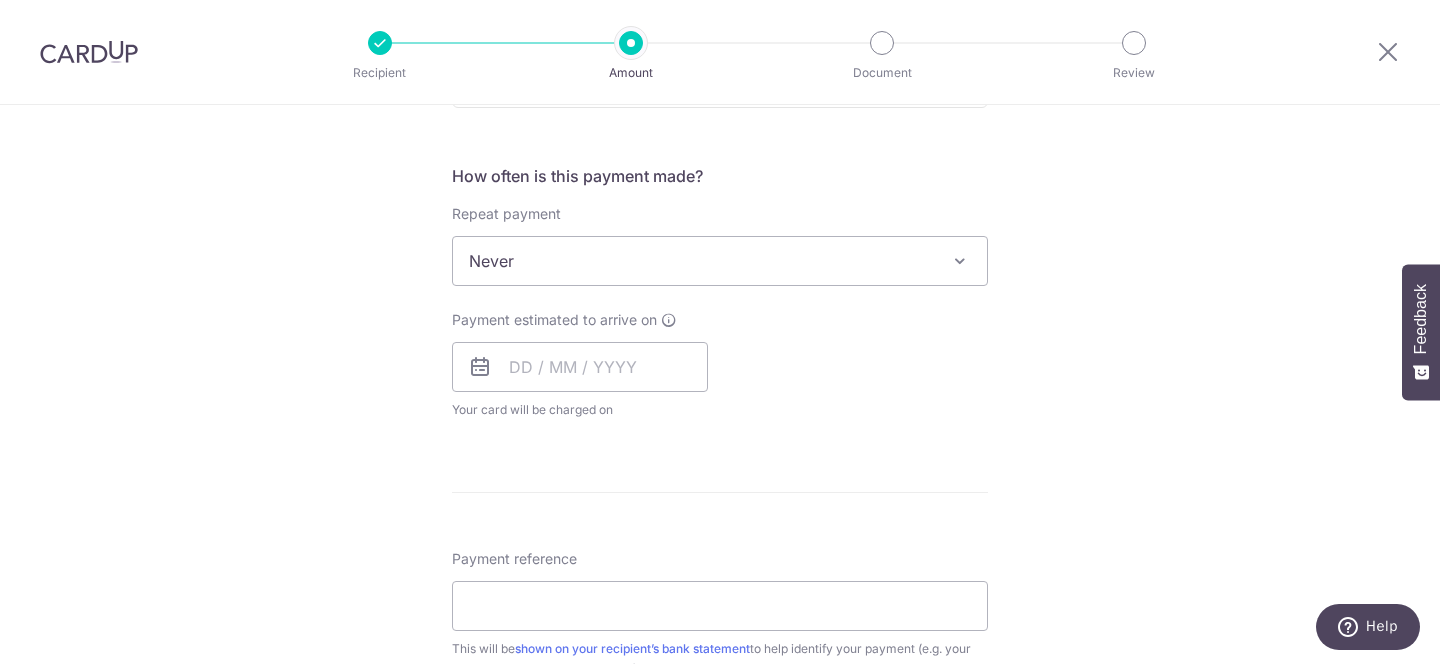 scroll, scrollTop: 718, scrollLeft: 0, axis: vertical 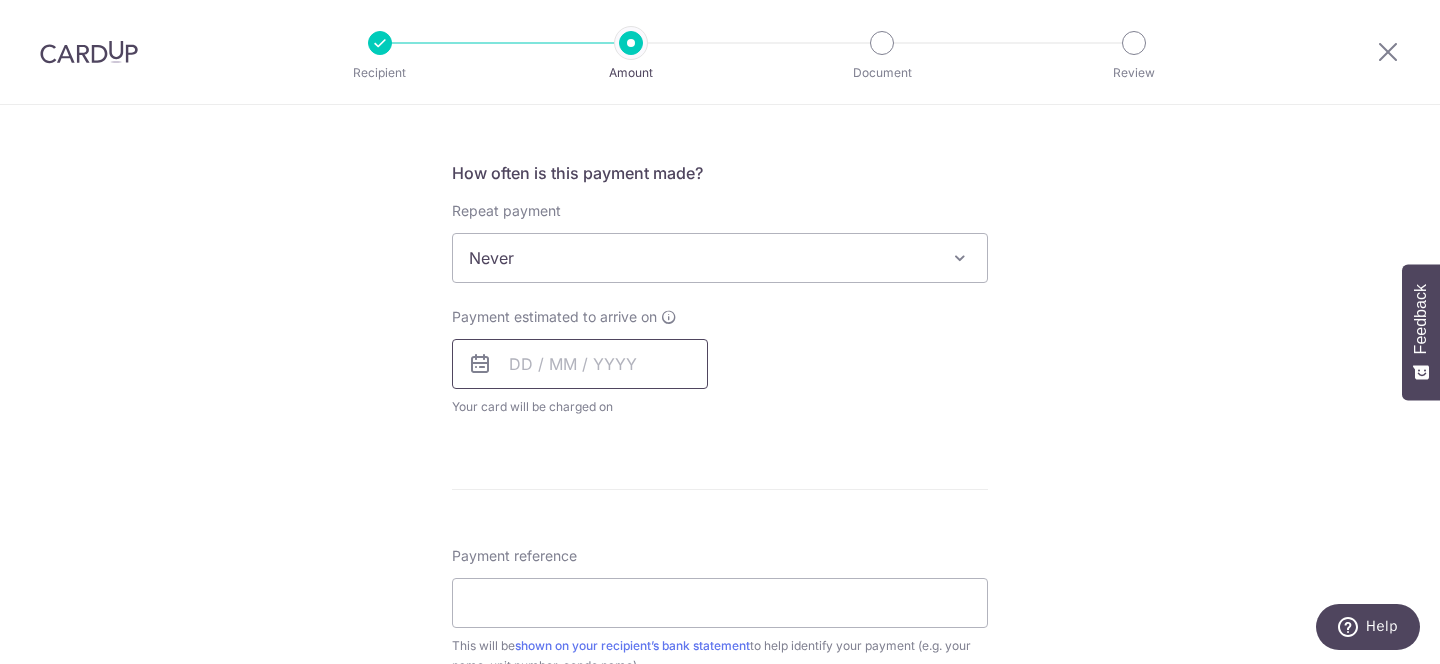 click at bounding box center [580, 364] 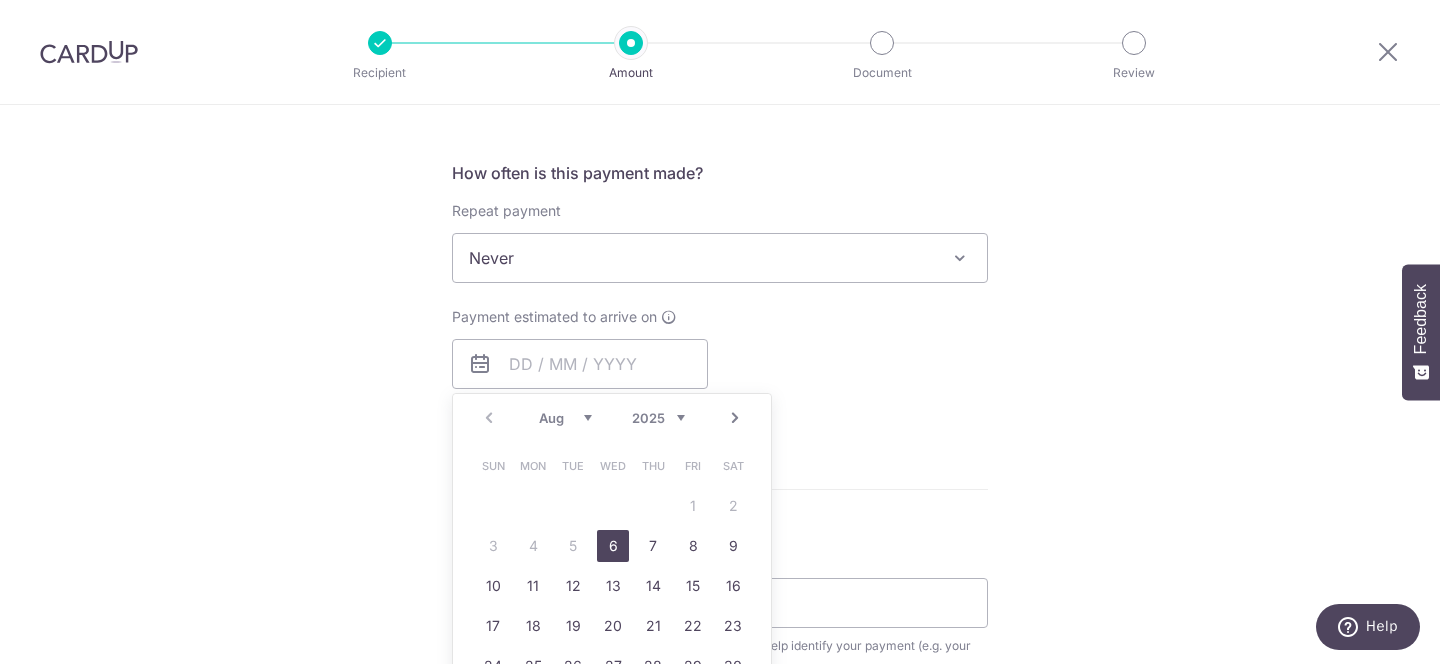 click on "6" at bounding box center [613, 546] 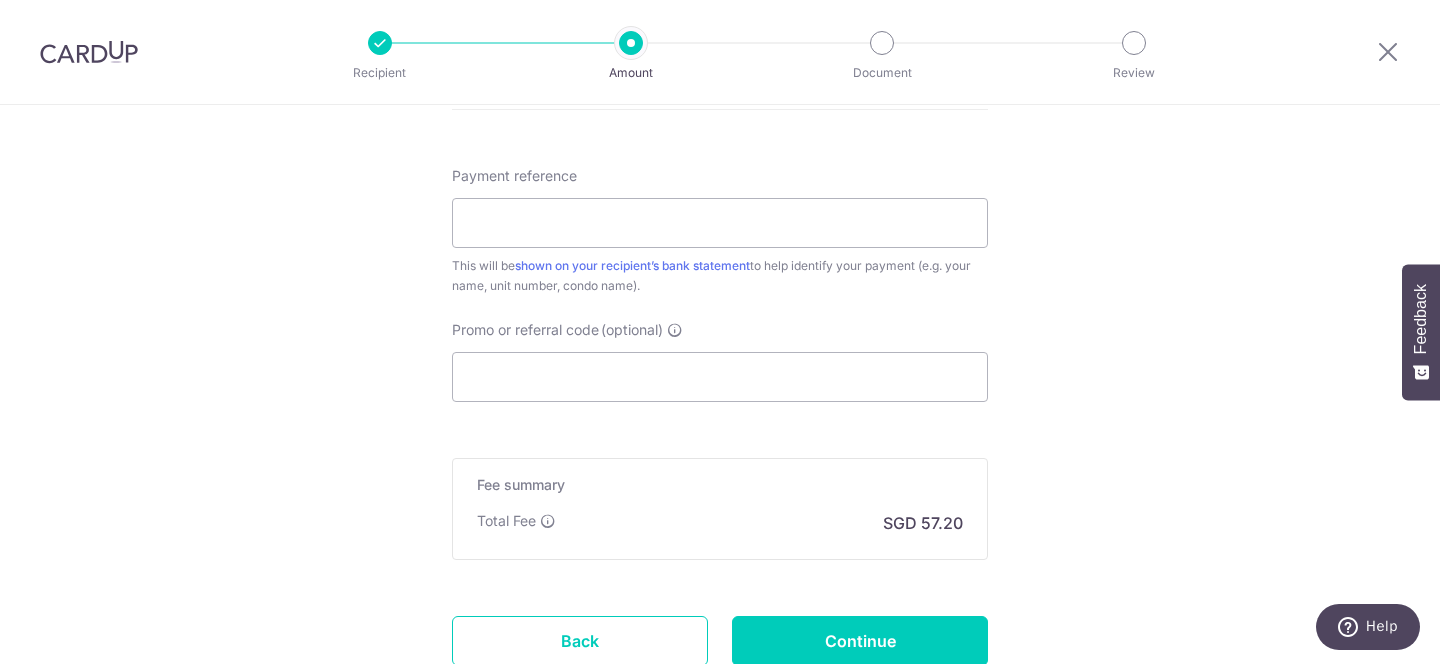 scroll, scrollTop: 1182, scrollLeft: 0, axis: vertical 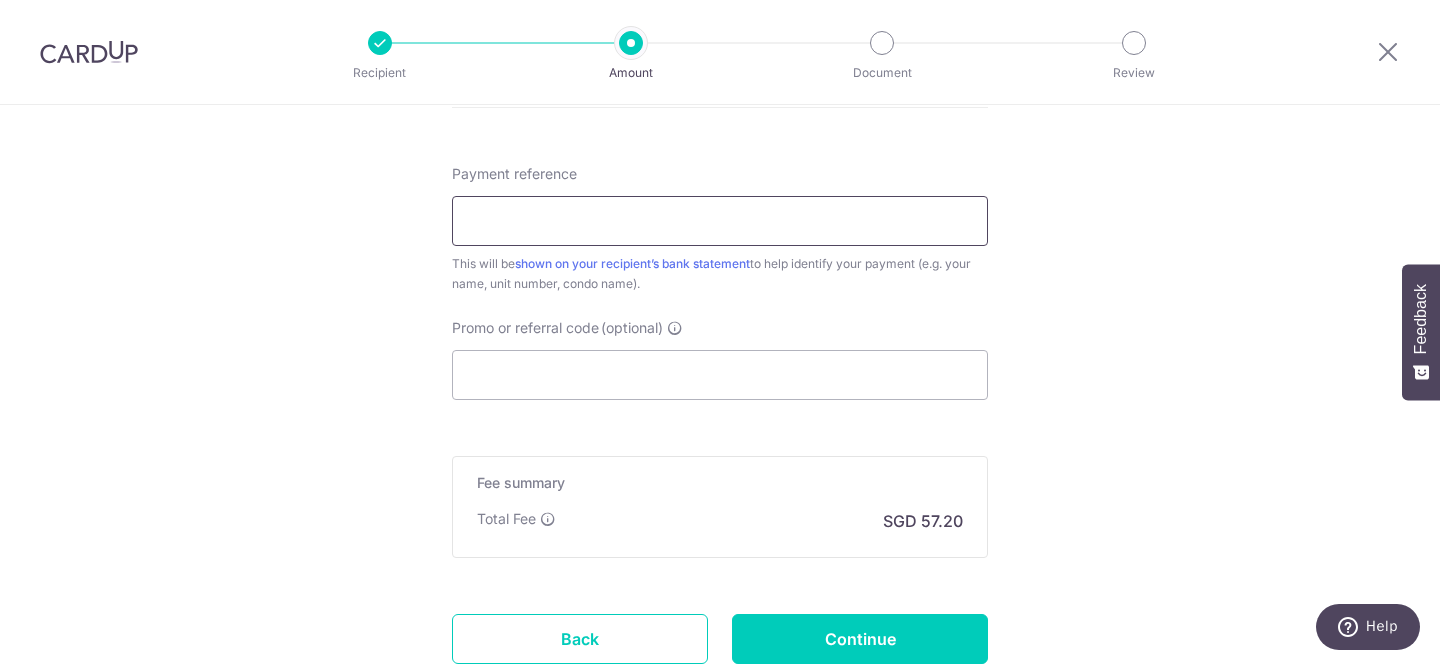 click on "Payment reference" at bounding box center [720, 221] 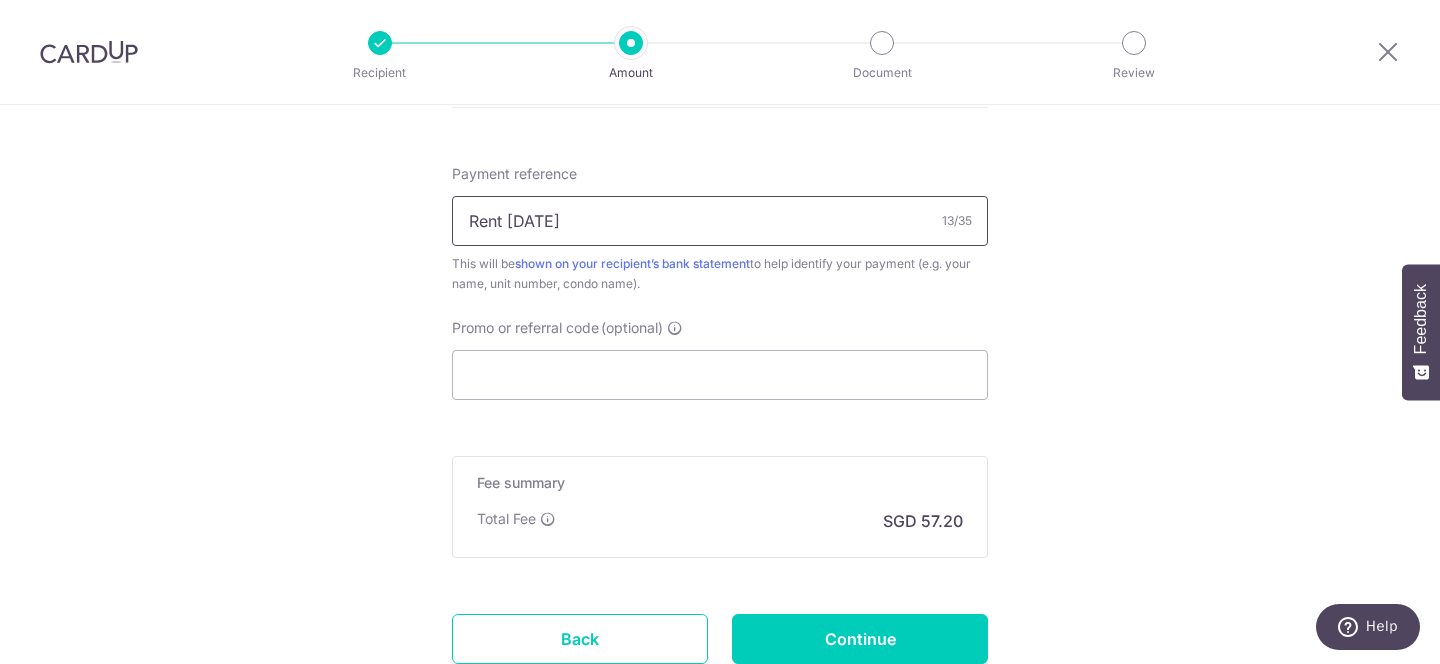 click on "Rent Jan 2025" at bounding box center (720, 221) 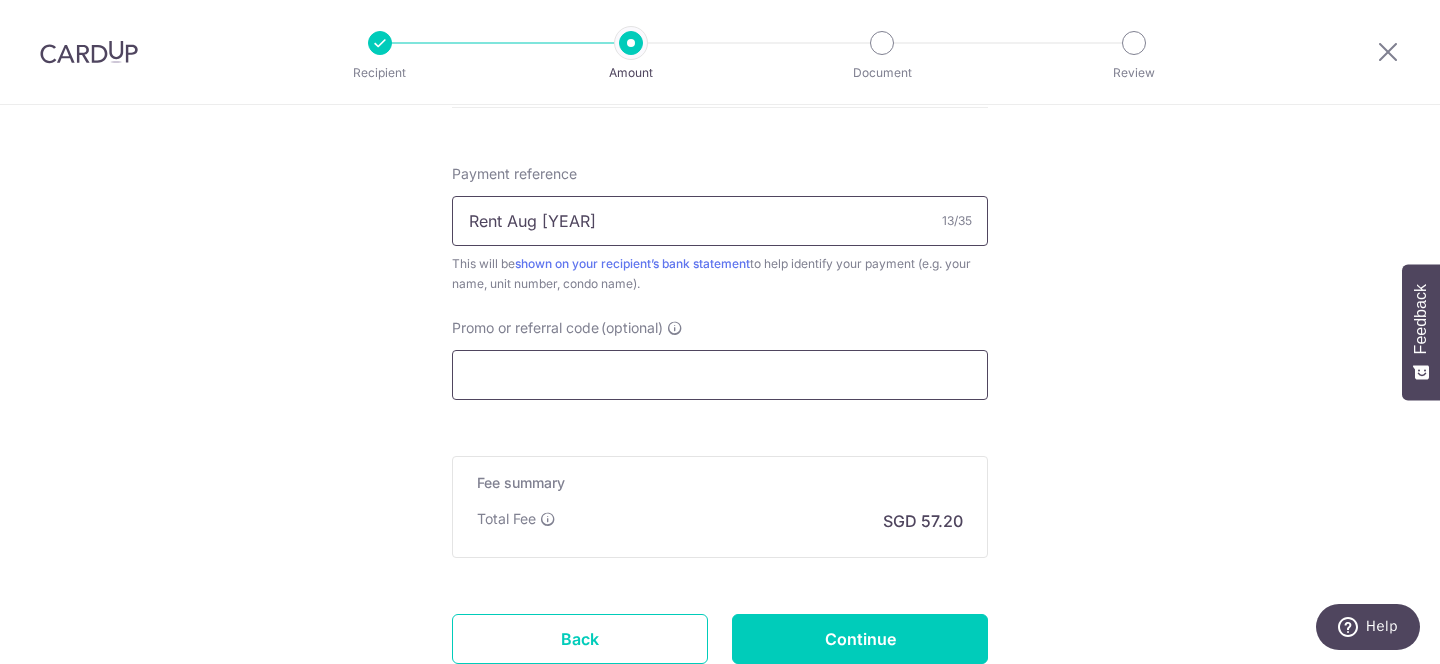 type on "Rent Aug 2025" 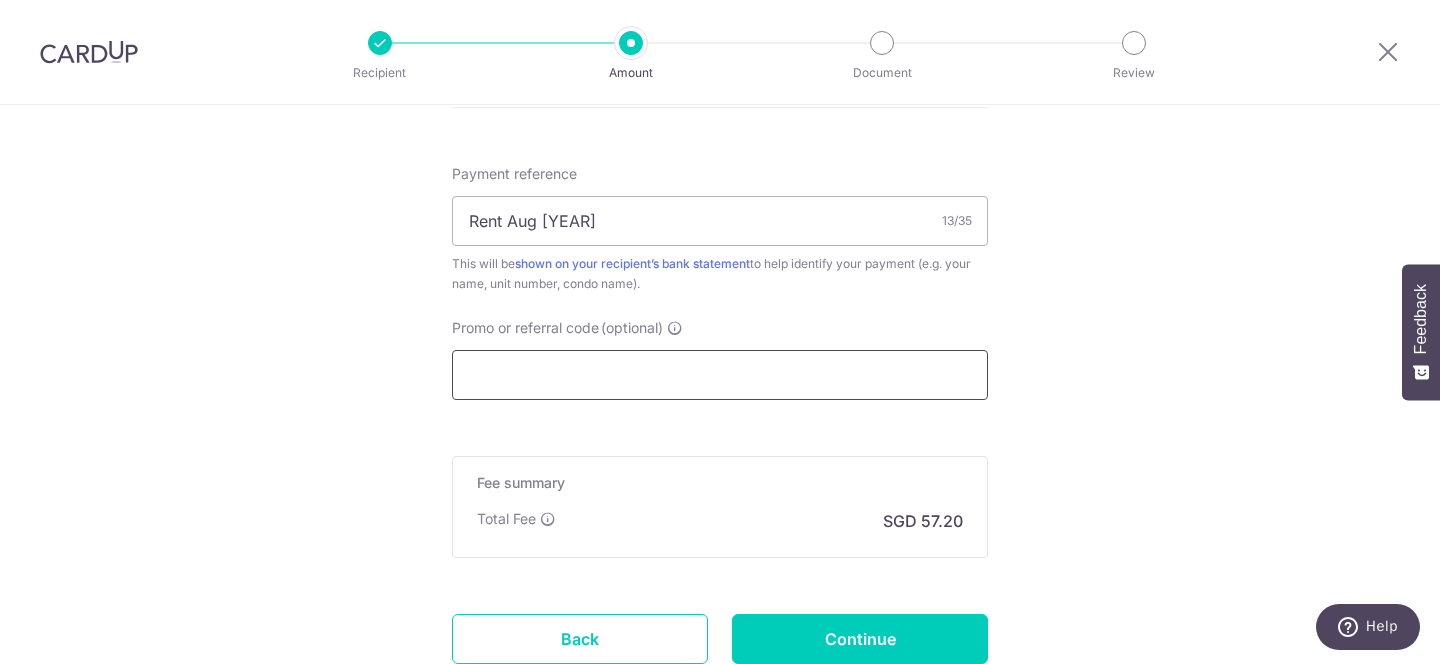 click on "Promo or referral code
(optional)" at bounding box center (720, 375) 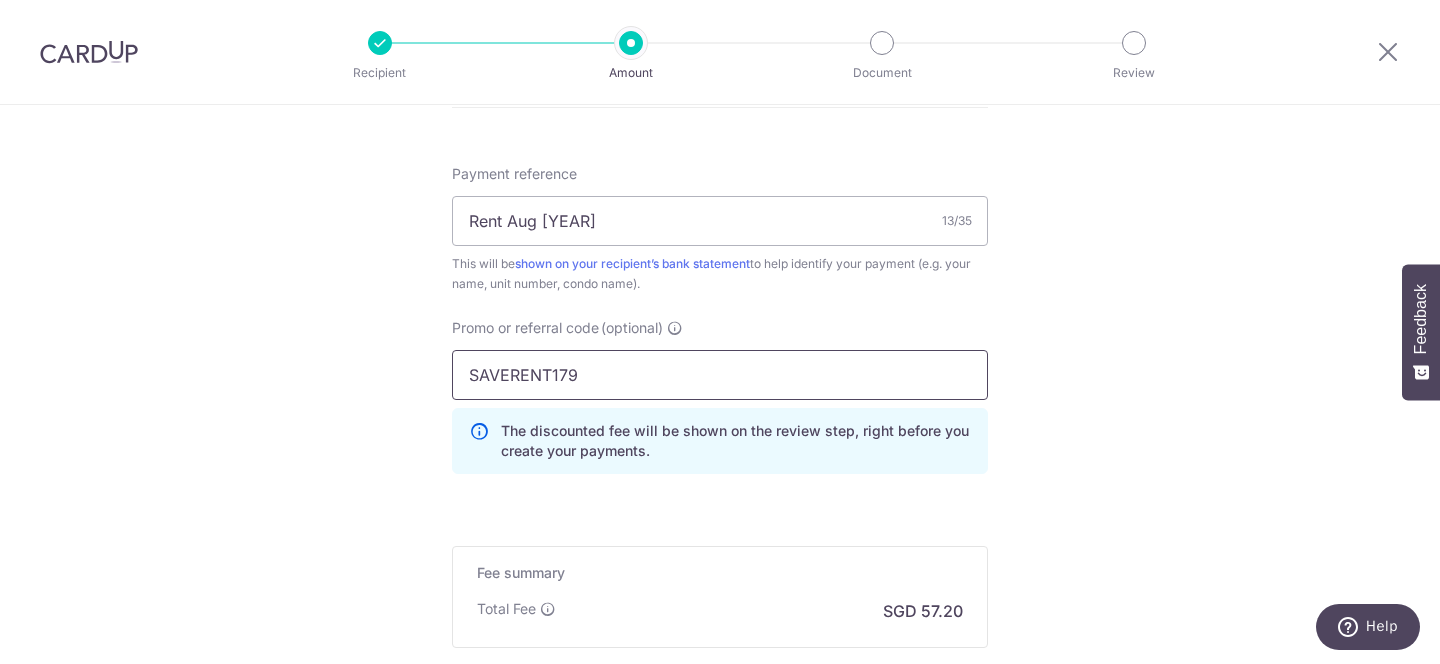 type on "SAVERENT179" 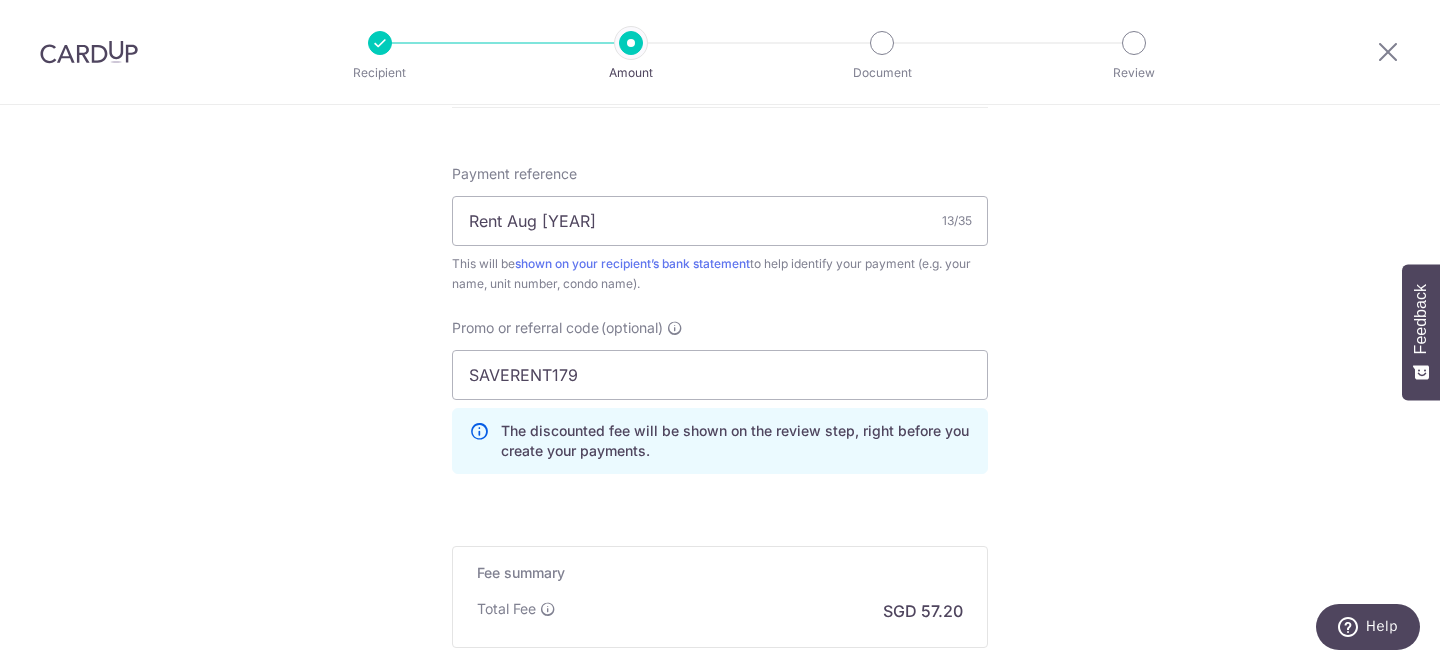 click on "Tell us more about your payment
Enter payment amount
SGD
2,200.00
2200.00
Select Card
**** 0152
Add credit card
Your Cards
**** 1000
**** 0152
**** 1007
**** 7013
**** 6832
Secure 256-bit SSL
Text
New card details" at bounding box center [720, -87] 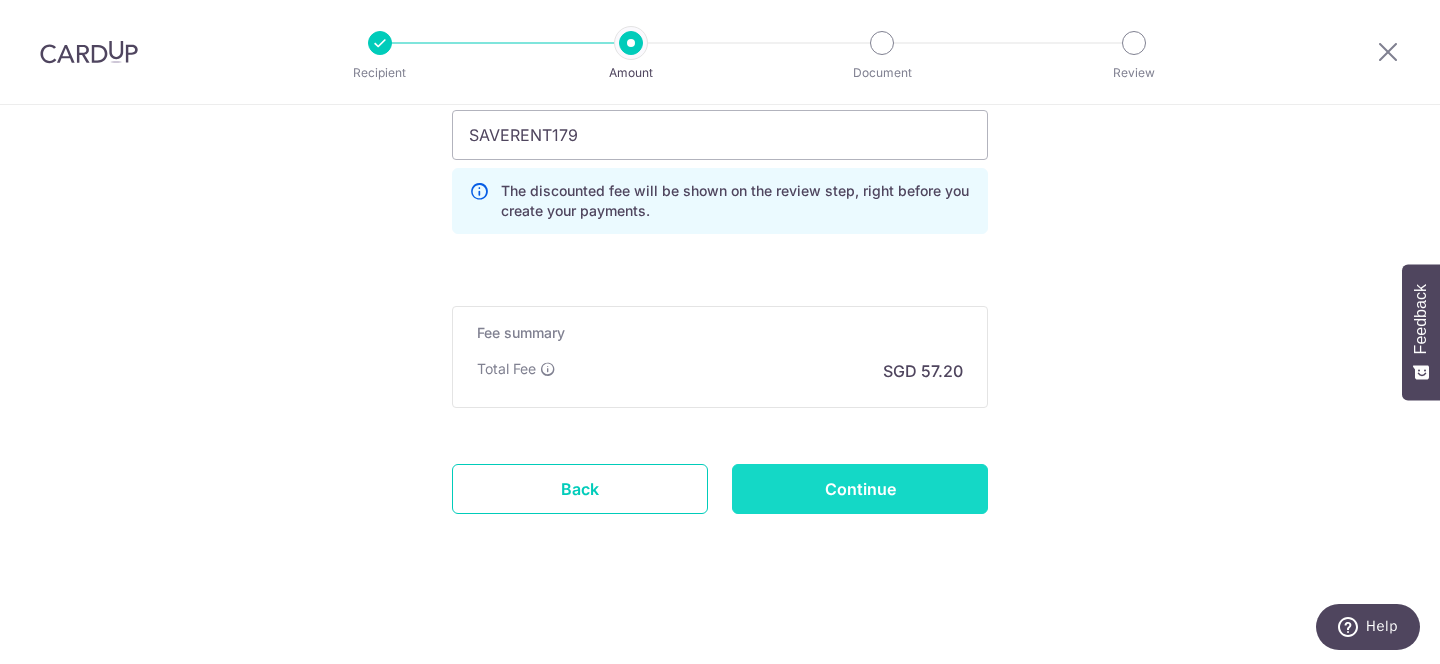 click on "Continue" at bounding box center (860, 489) 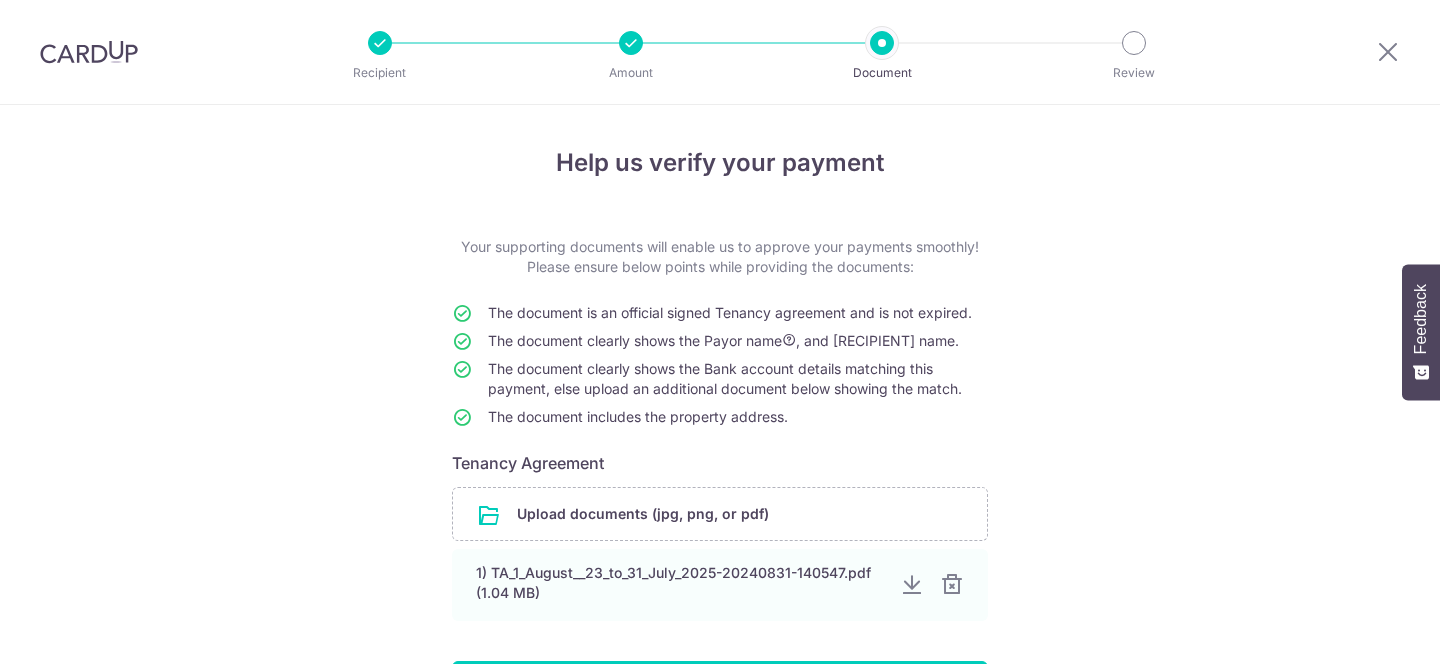 scroll, scrollTop: 0, scrollLeft: 0, axis: both 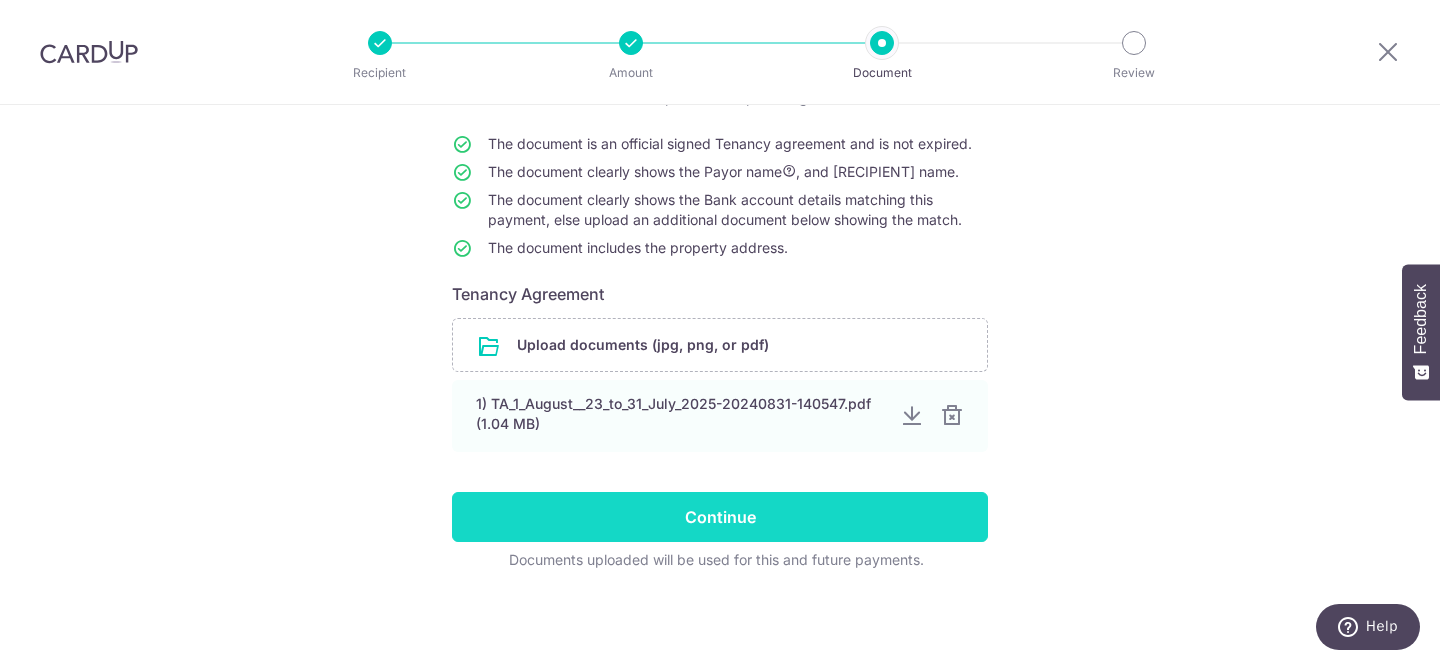 click on "Continue" at bounding box center (720, 517) 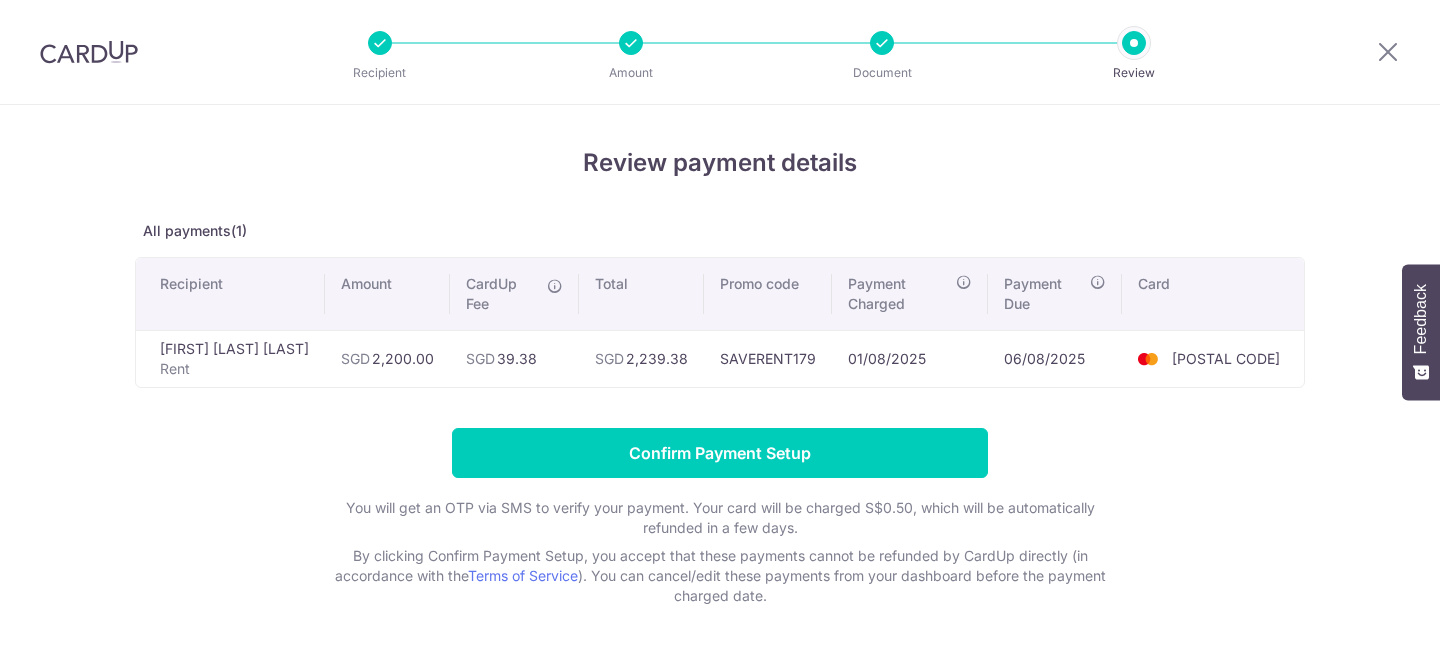 scroll, scrollTop: 0, scrollLeft: 0, axis: both 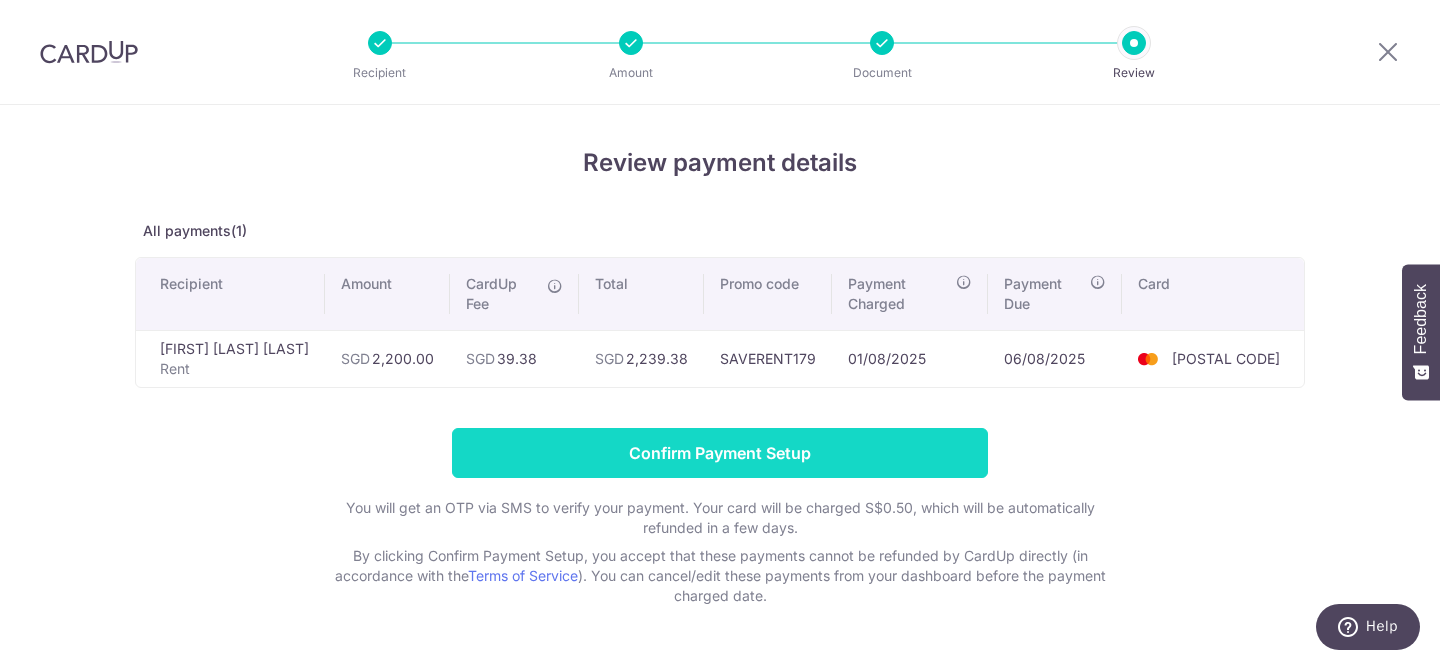 click on "Confirm Payment Setup" at bounding box center (720, 453) 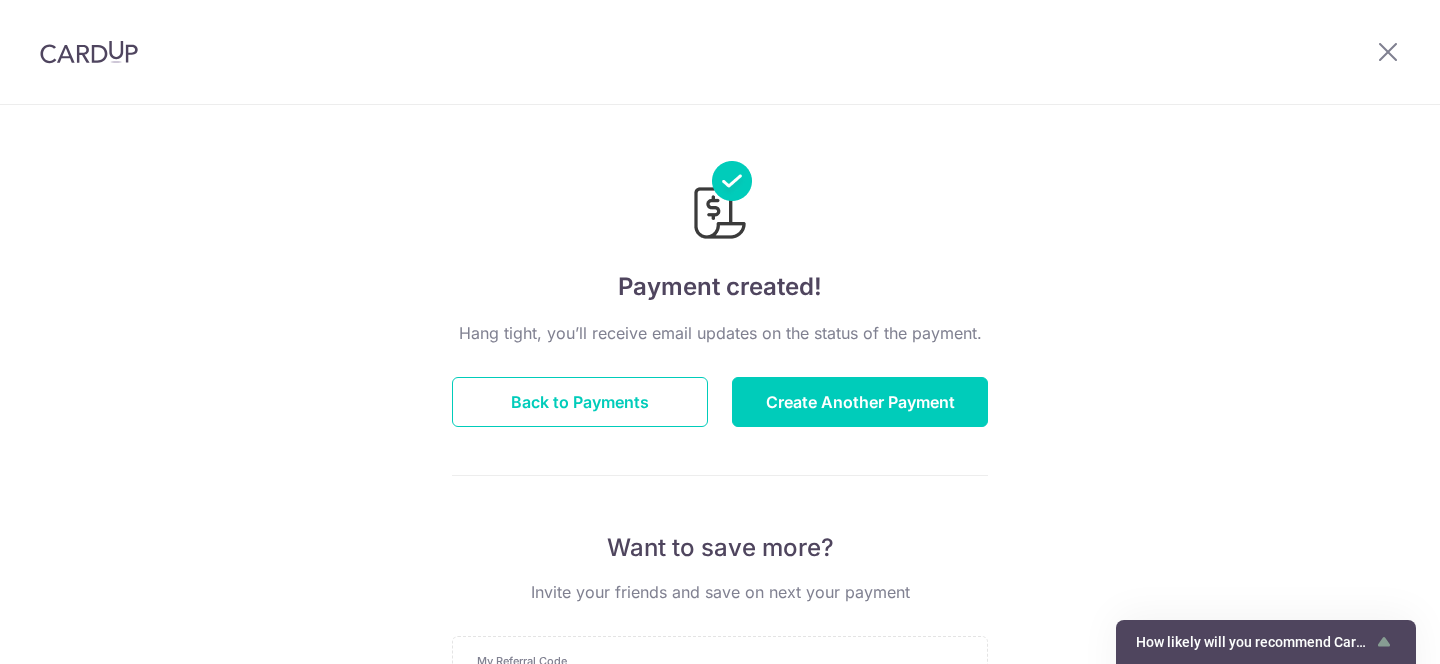 scroll, scrollTop: 0, scrollLeft: 0, axis: both 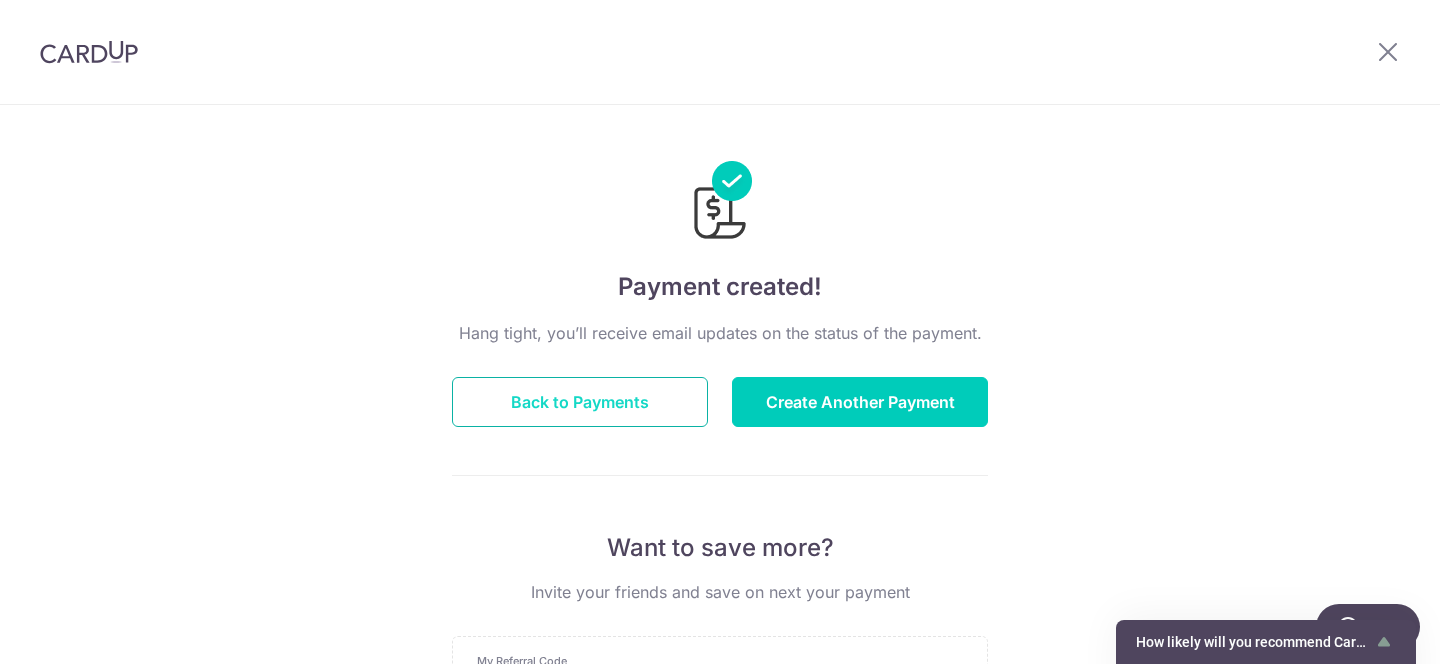 click on "Back to Payments" at bounding box center (580, 402) 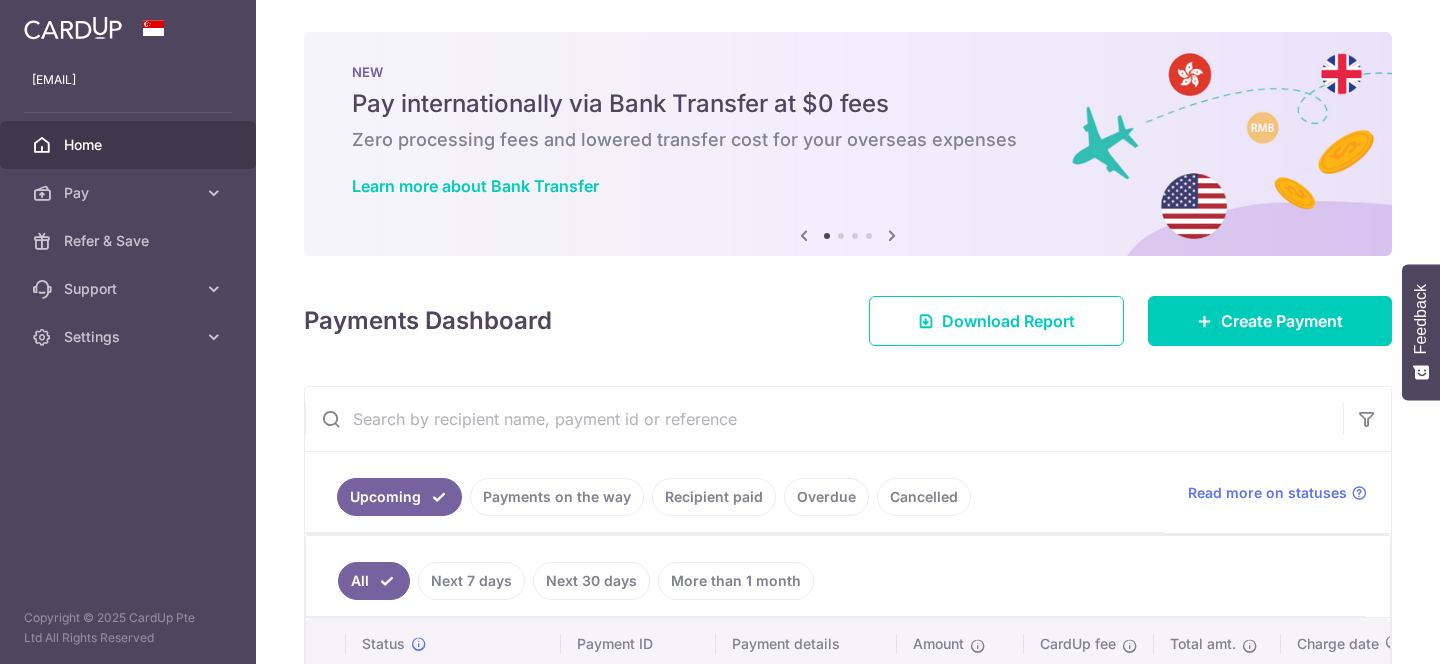 scroll, scrollTop: 0, scrollLeft: 0, axis: both 